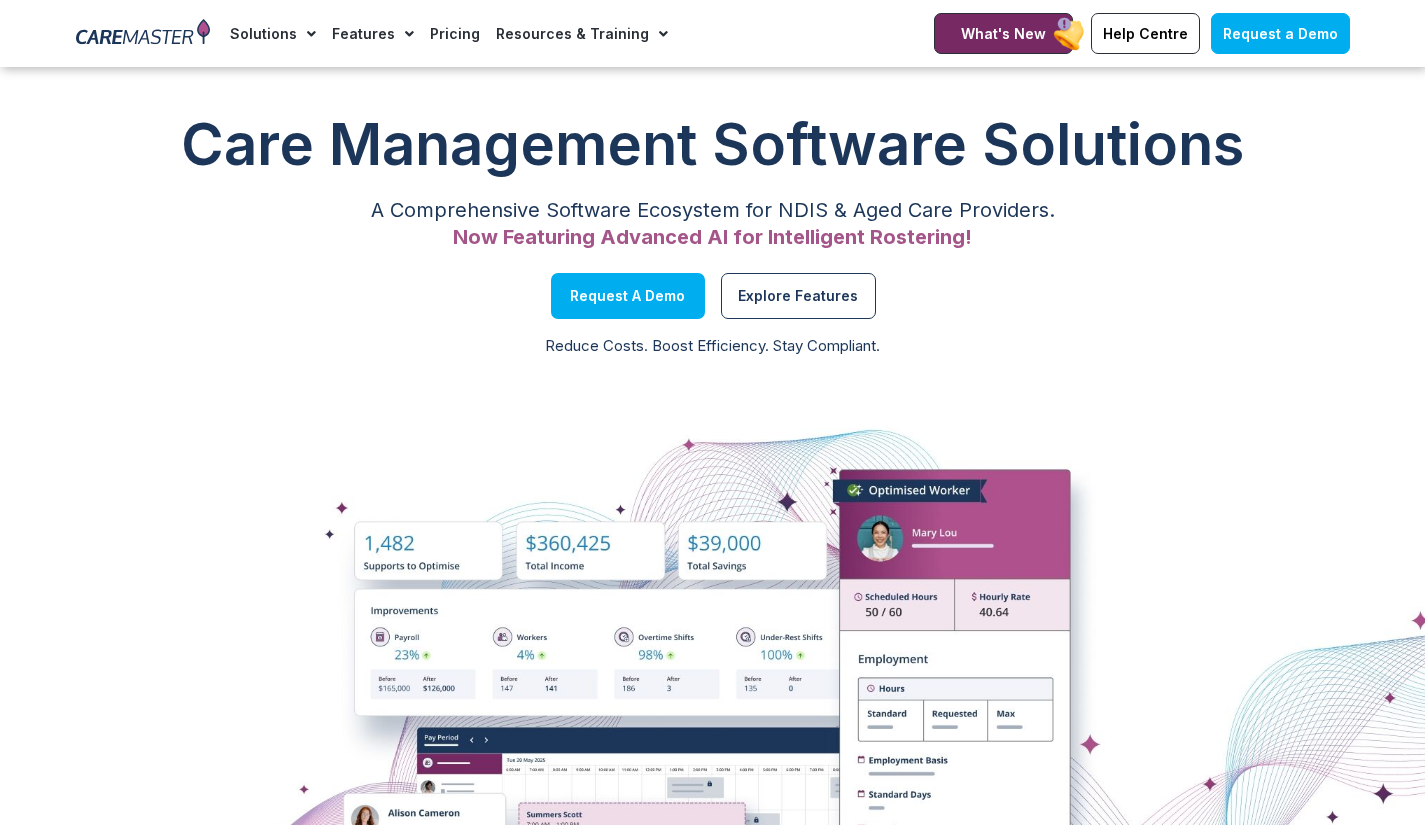 scroll, scrollTop: 151, scrollLeft: 0, axis: vertical 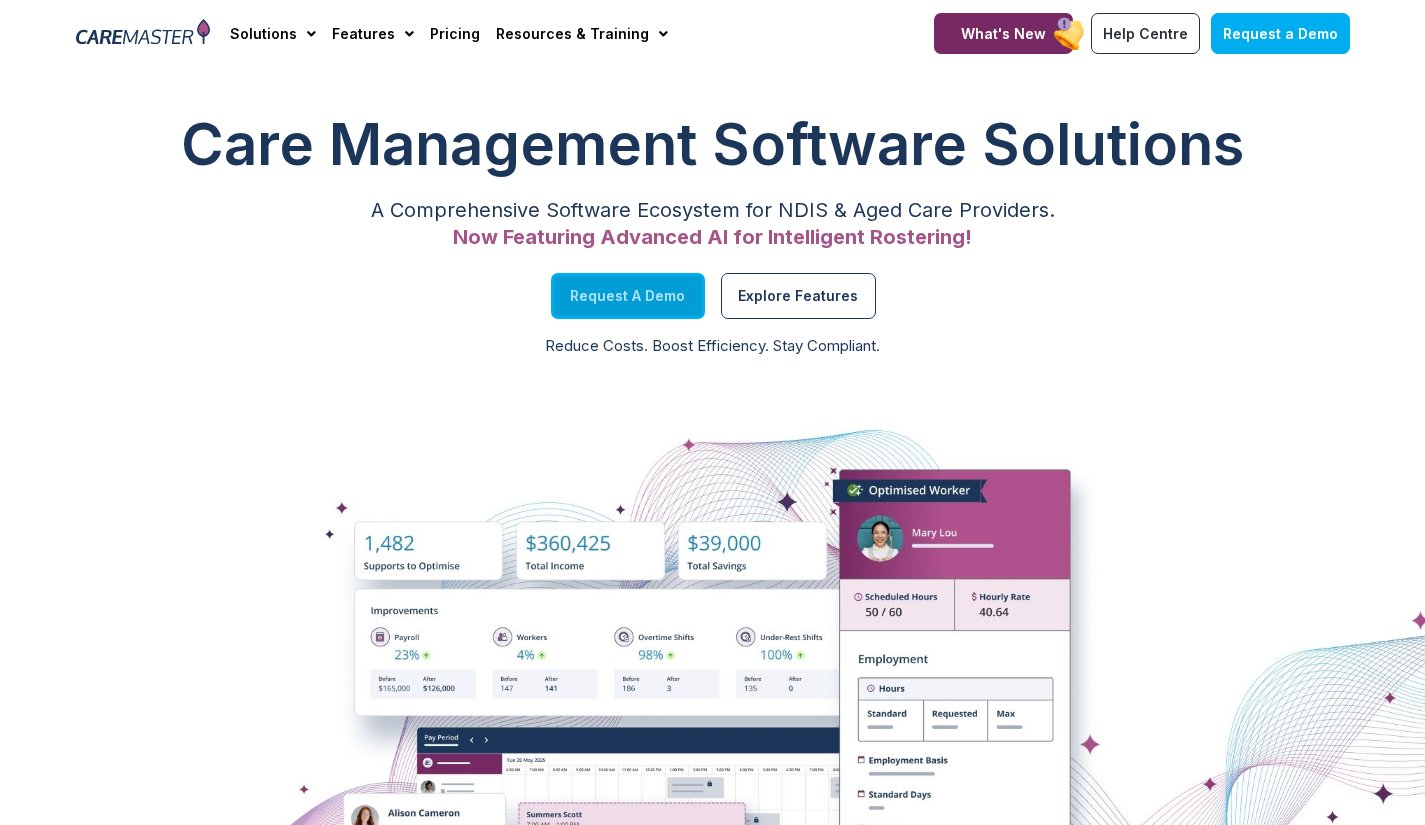 click on "Request a Demo" at bounding box center (627, 296) 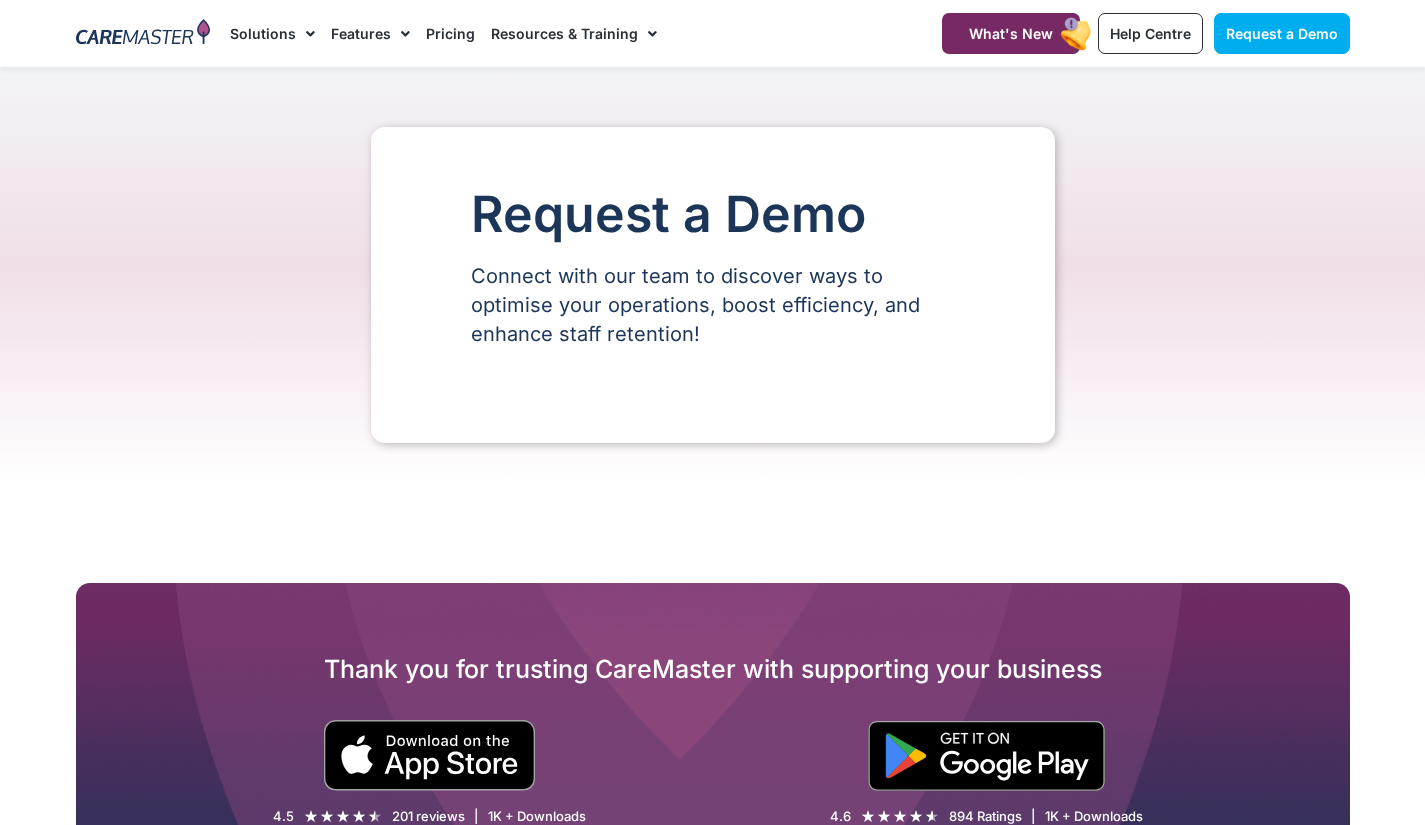 scroll, scrollTop: 0, scrollLeft: 0, axis: both 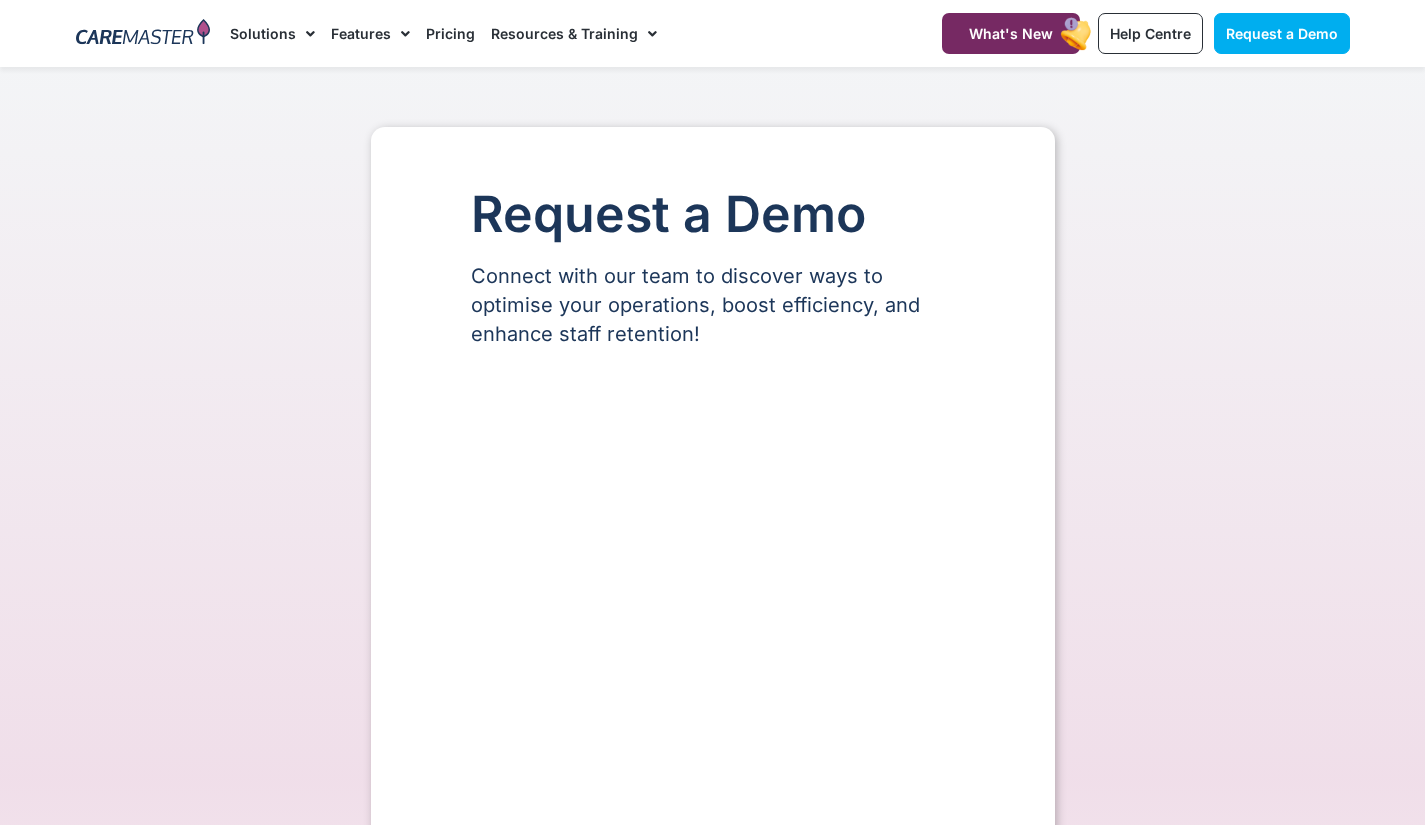 select on "**" 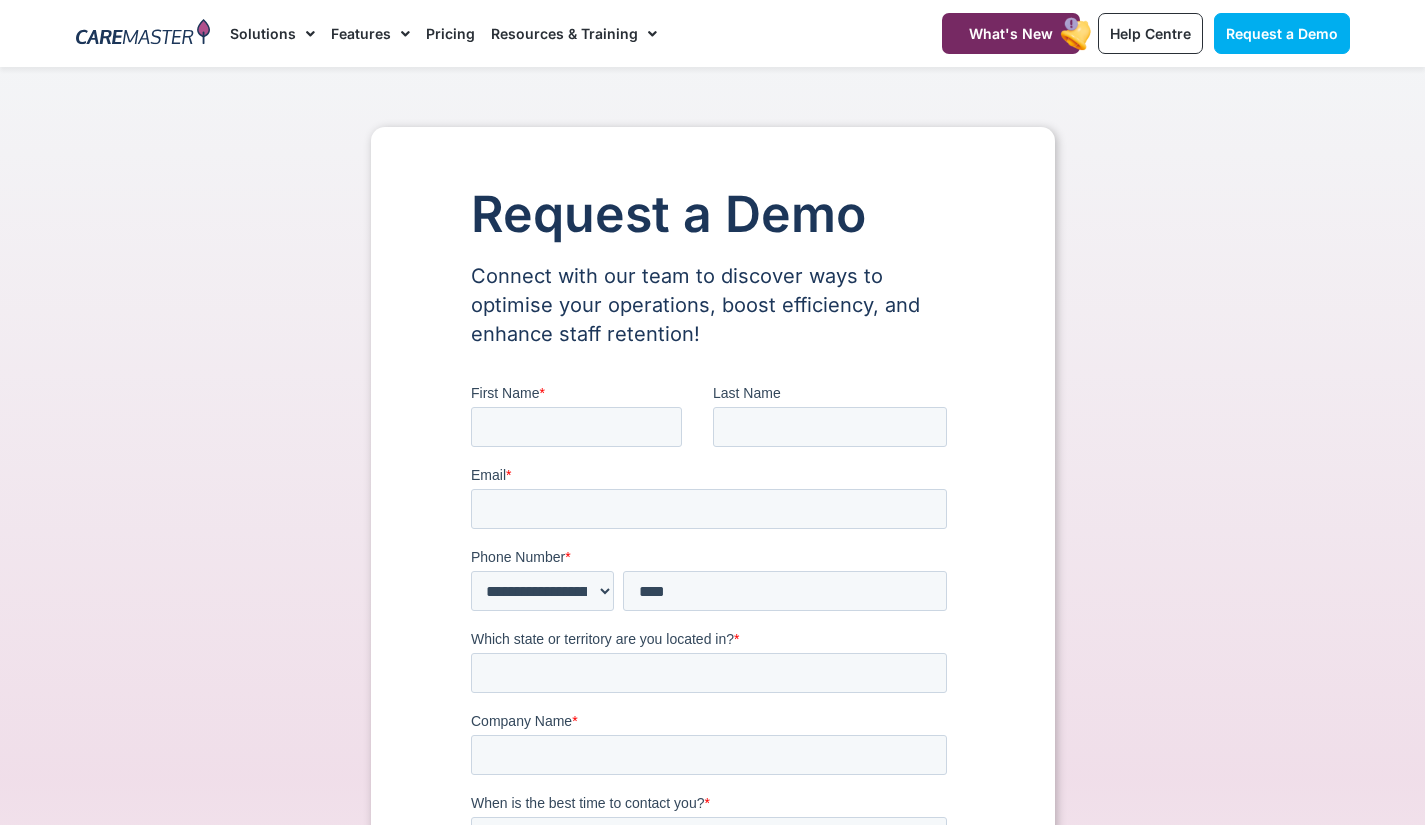 scroll, scrollTop: 0, scrollLeft: 0, axis: both 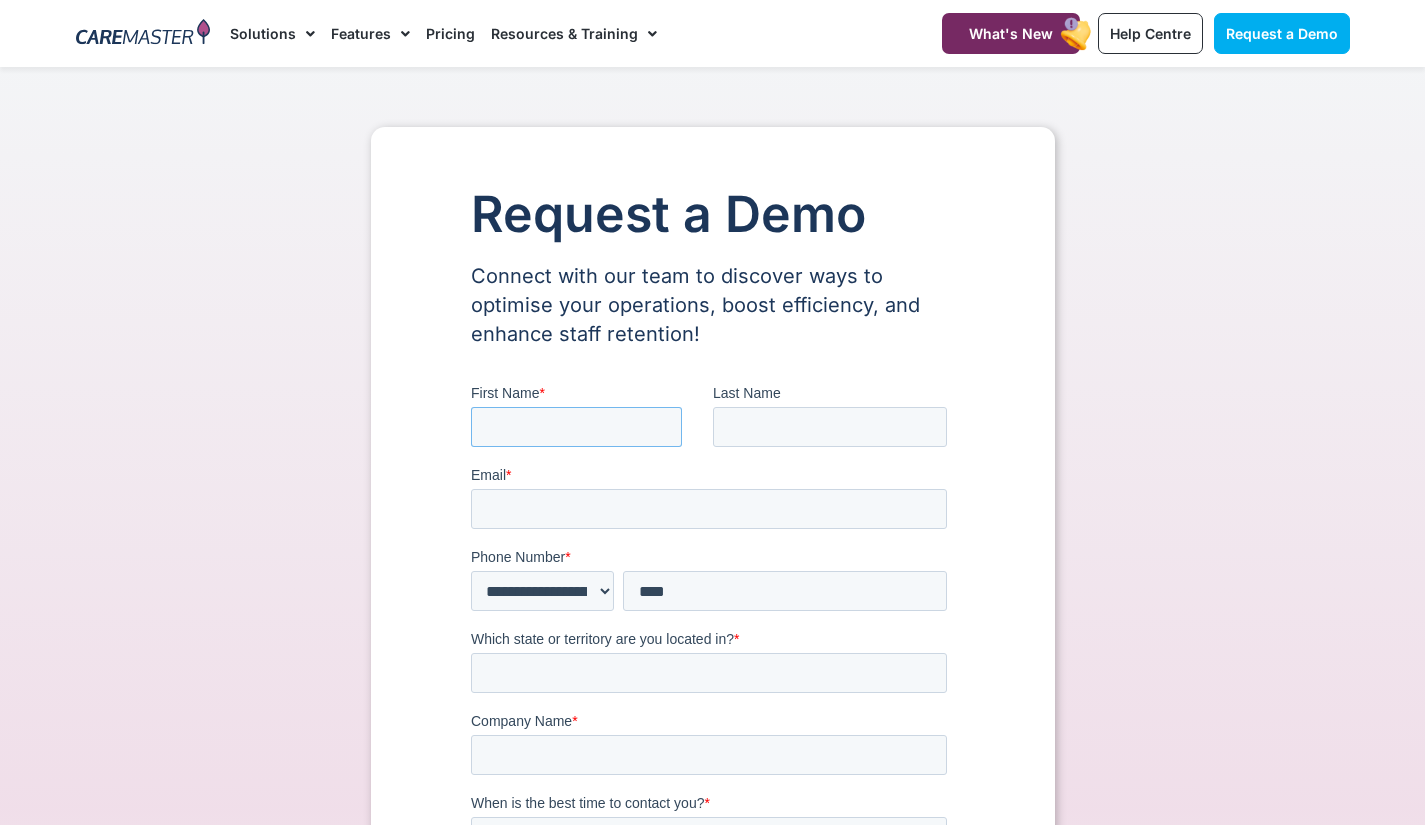 click on "First Name *" at bounding box center [575, 427] 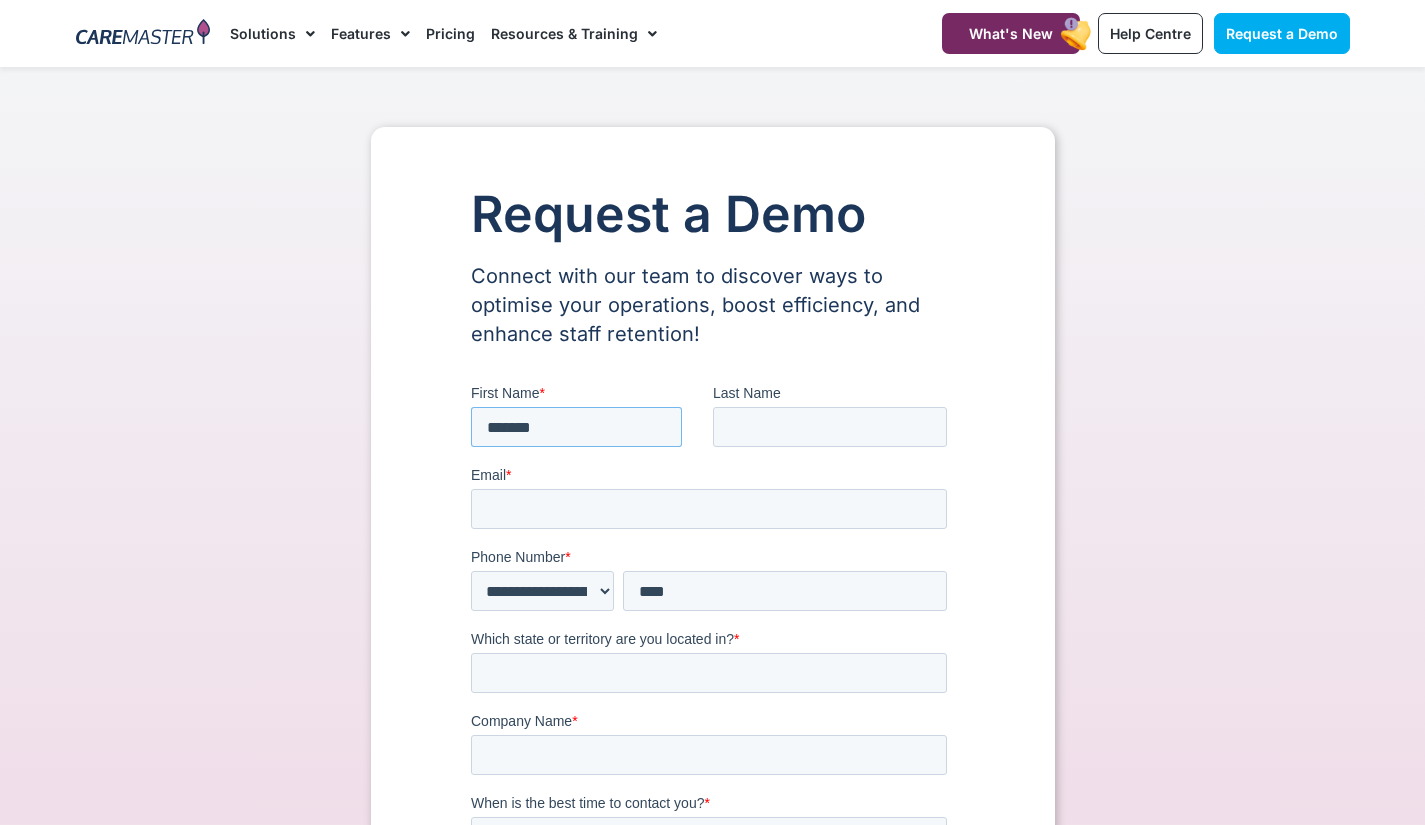 type on "*******" 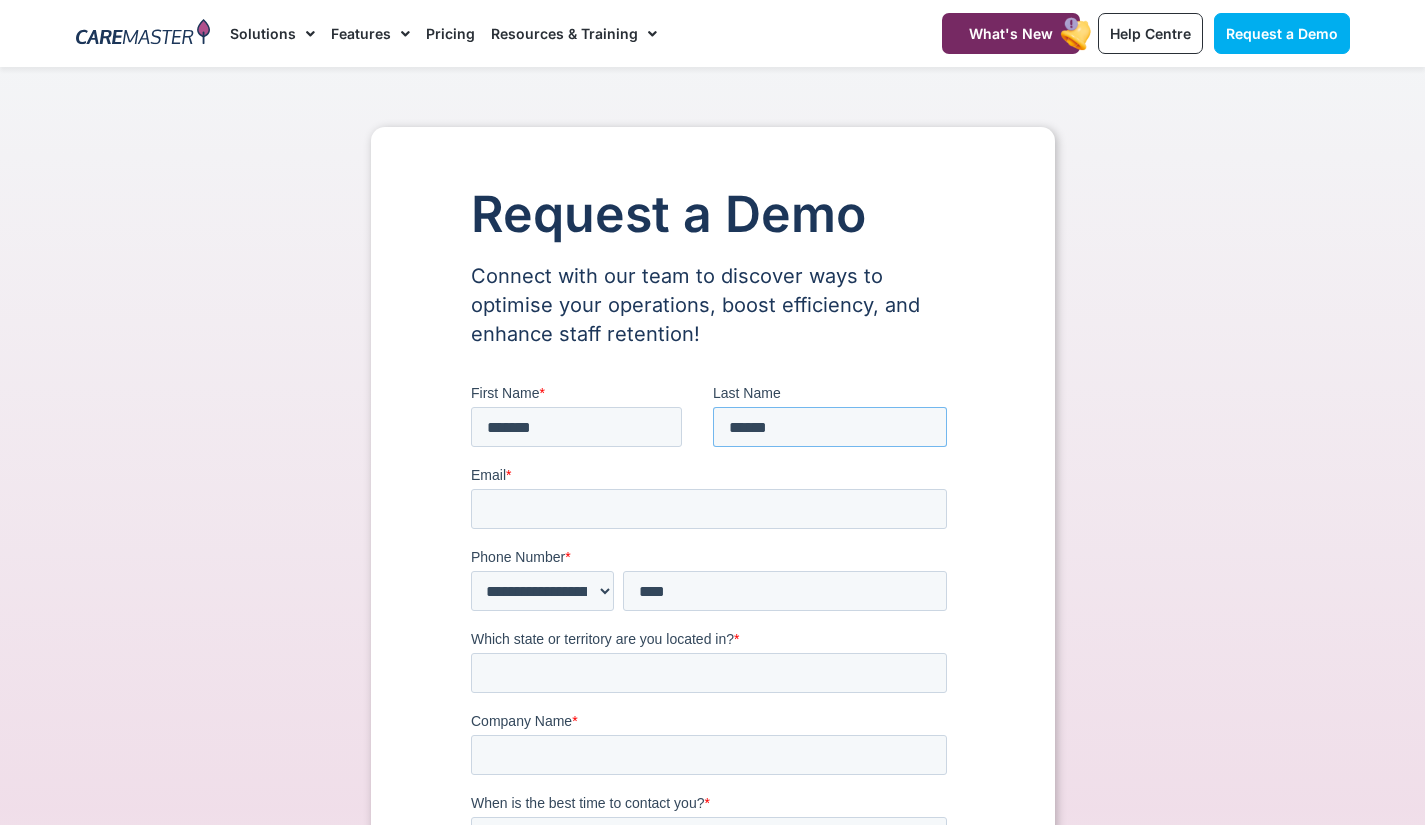 type on "******" 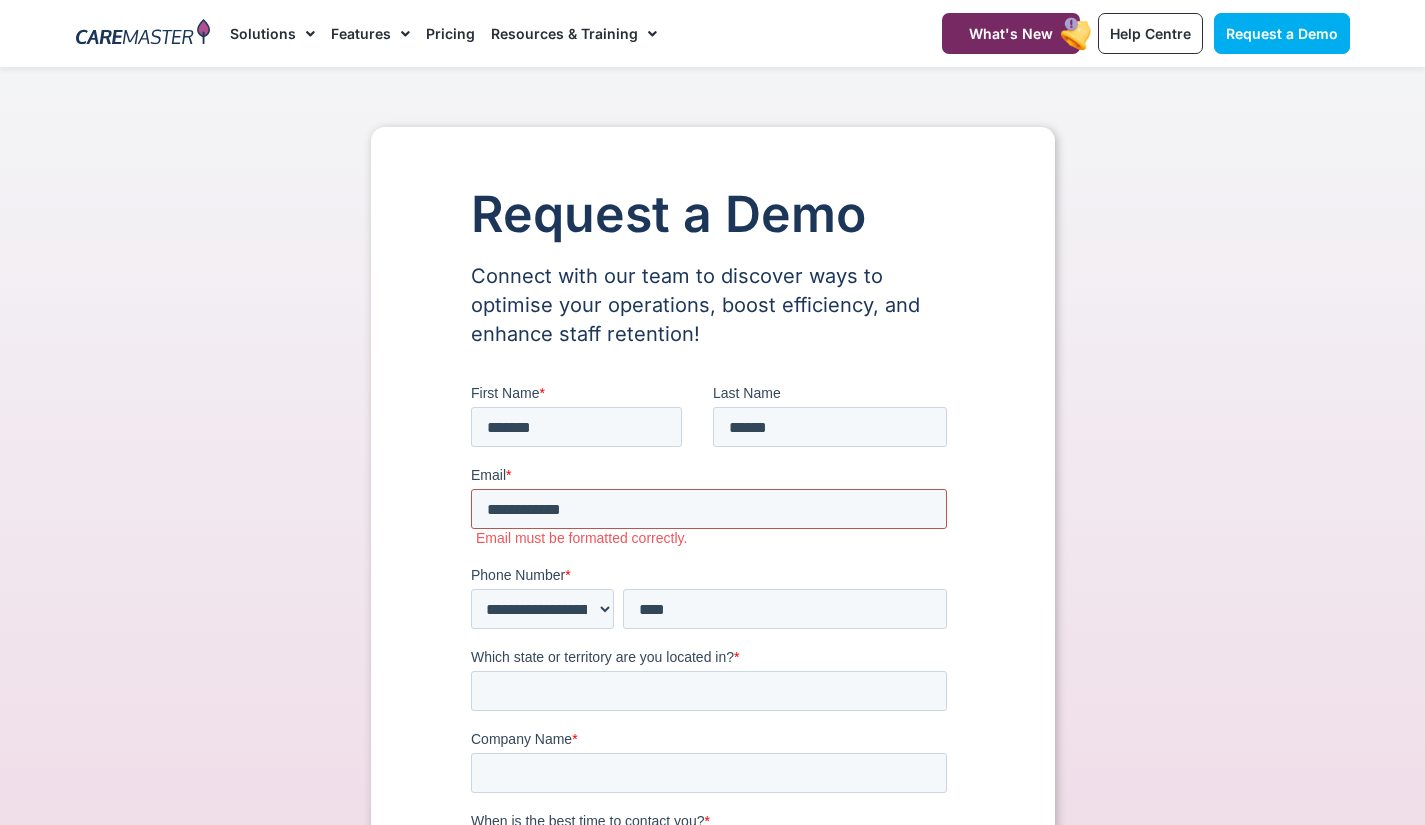 type on "**********" 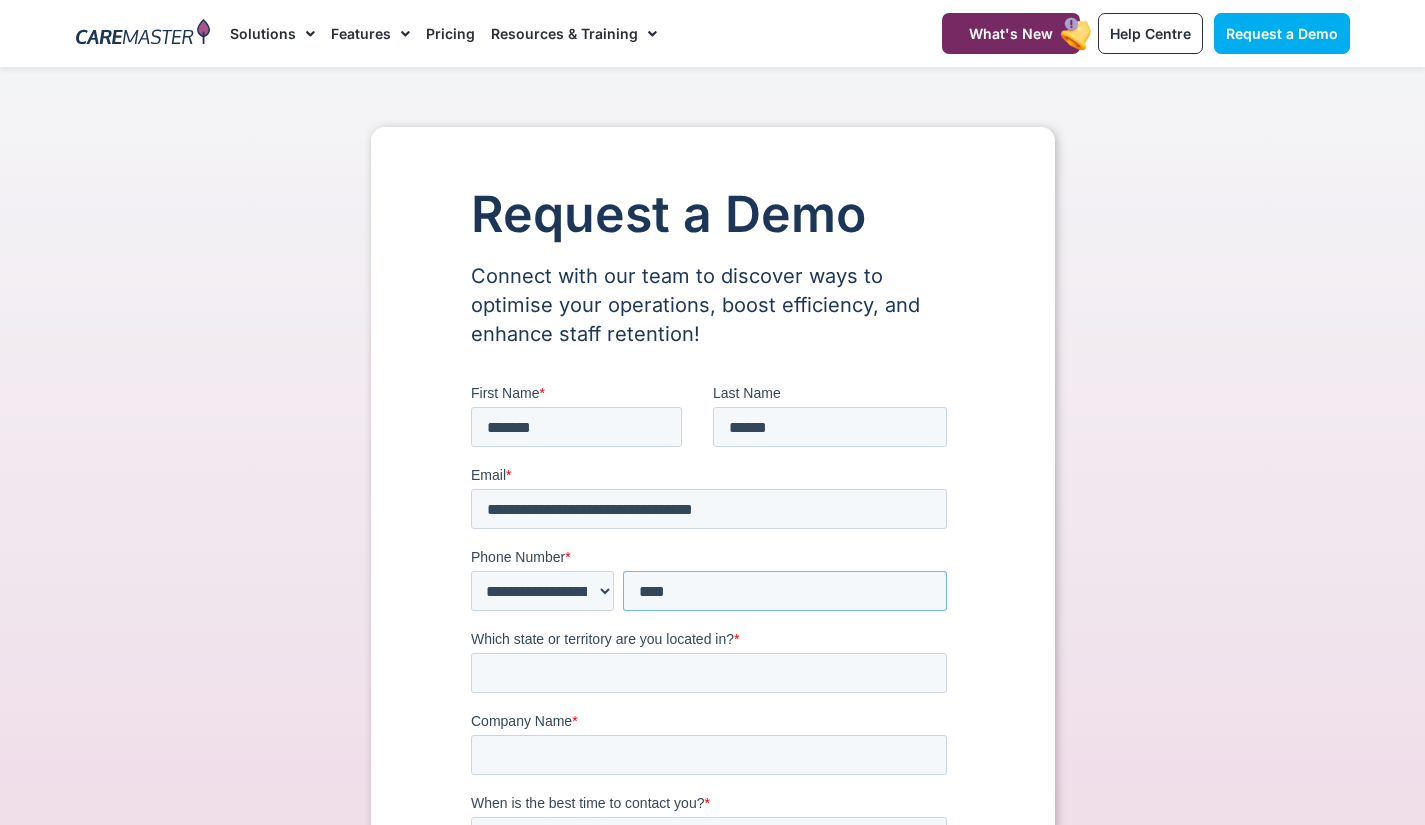 click on "***" at bounding box center [784, 591] 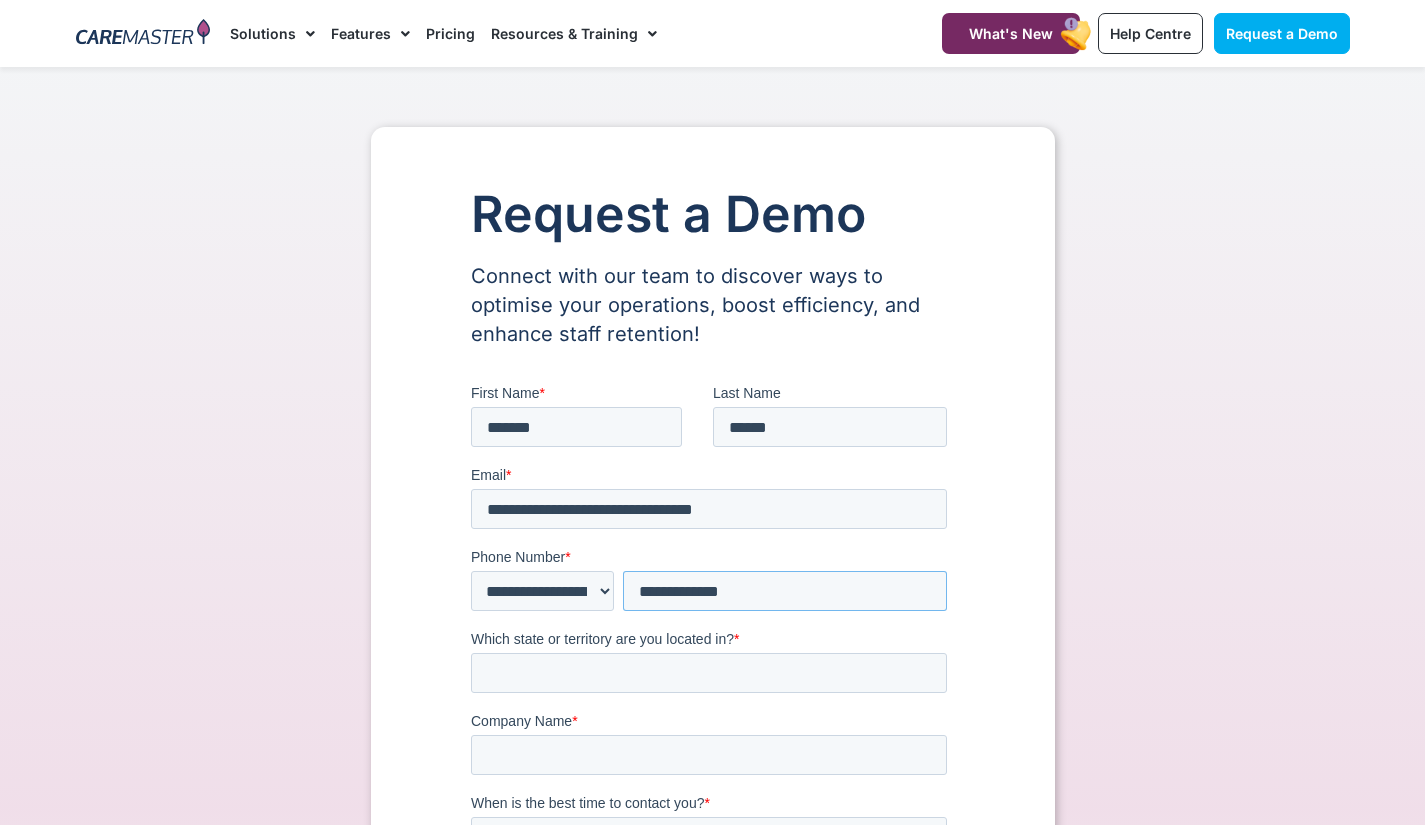 type on "**********" 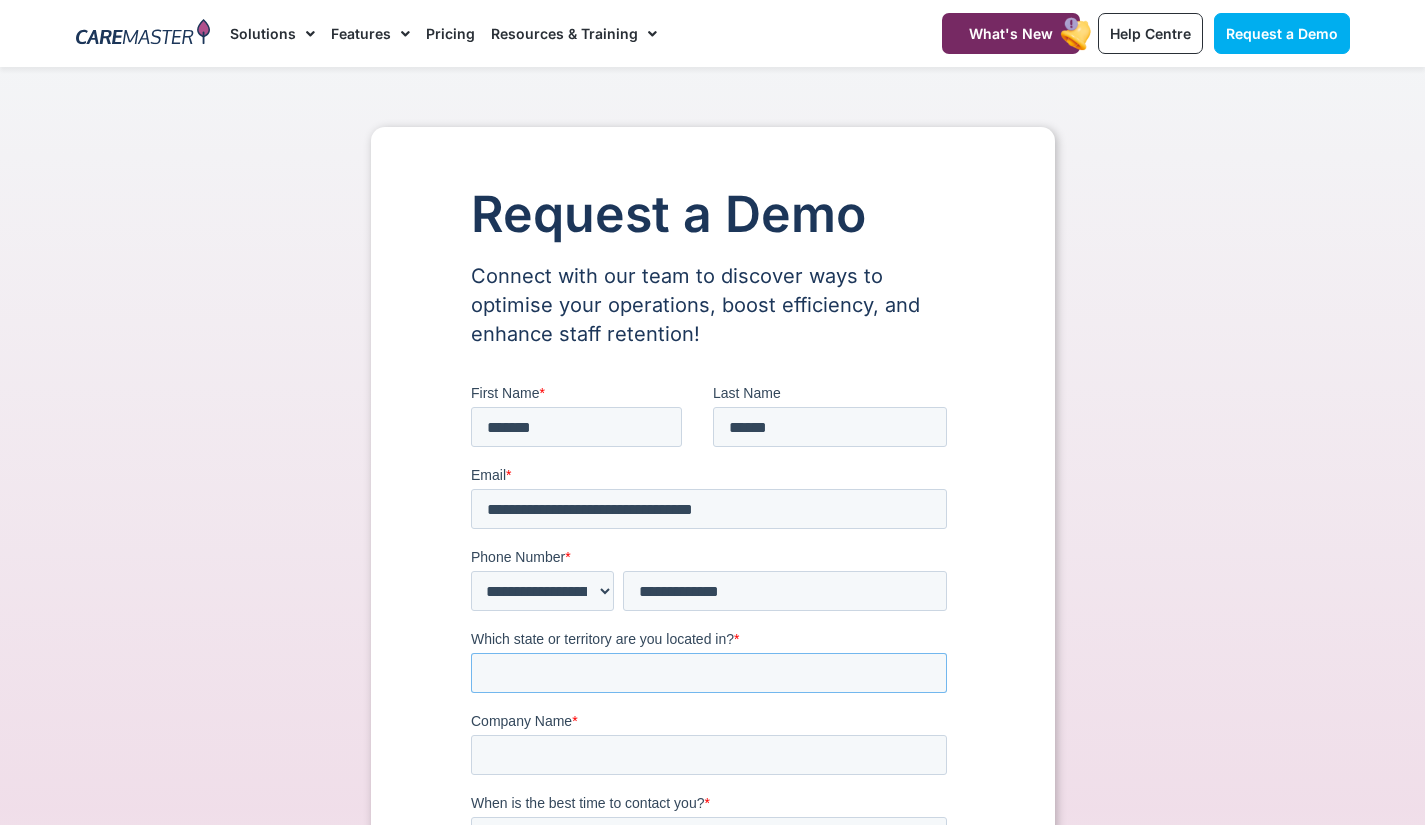 drag, startPoint x: 800, startPoint y: 663, endPoint x: 661, endPoint y: 681, distance: 140.16063 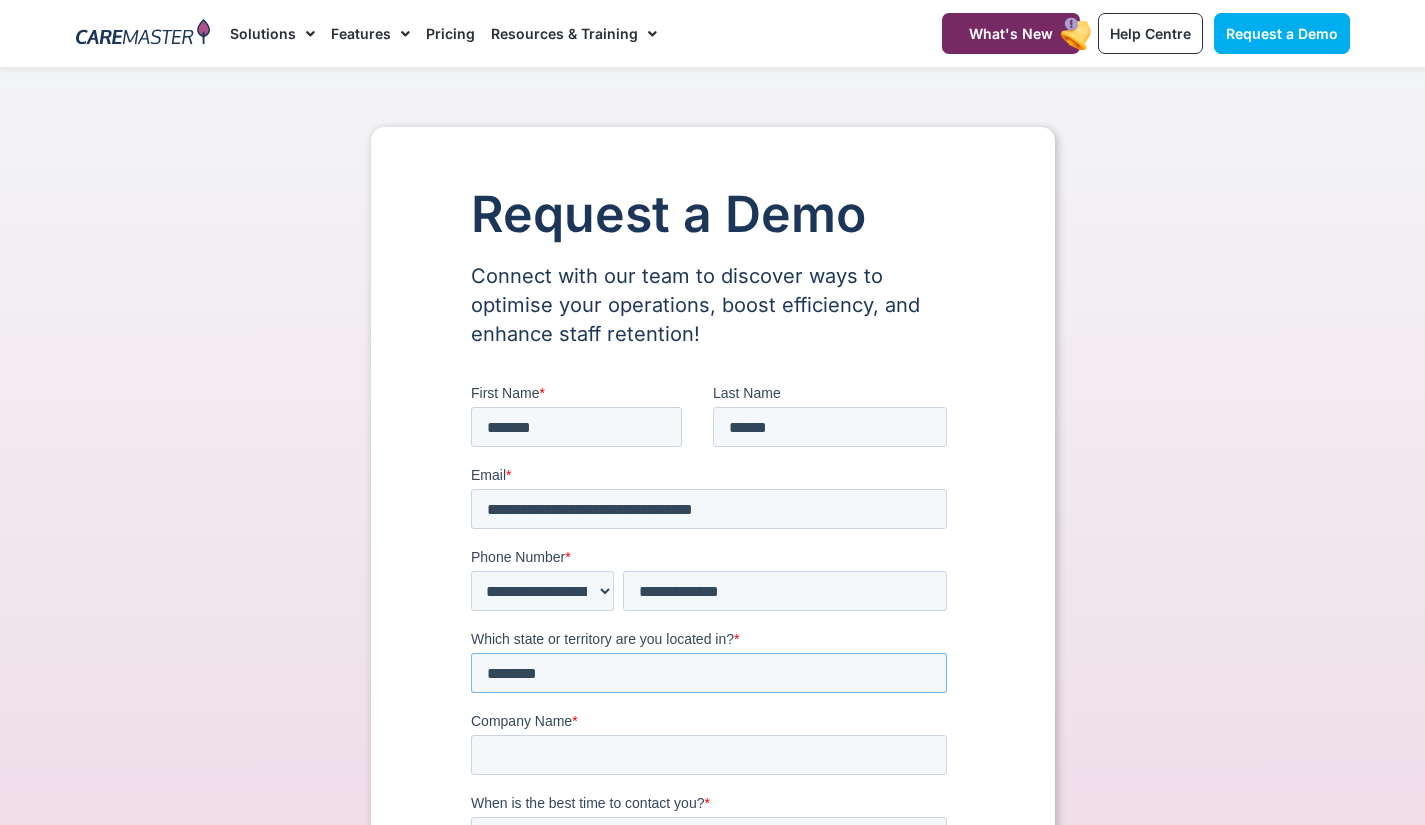 type on "********" 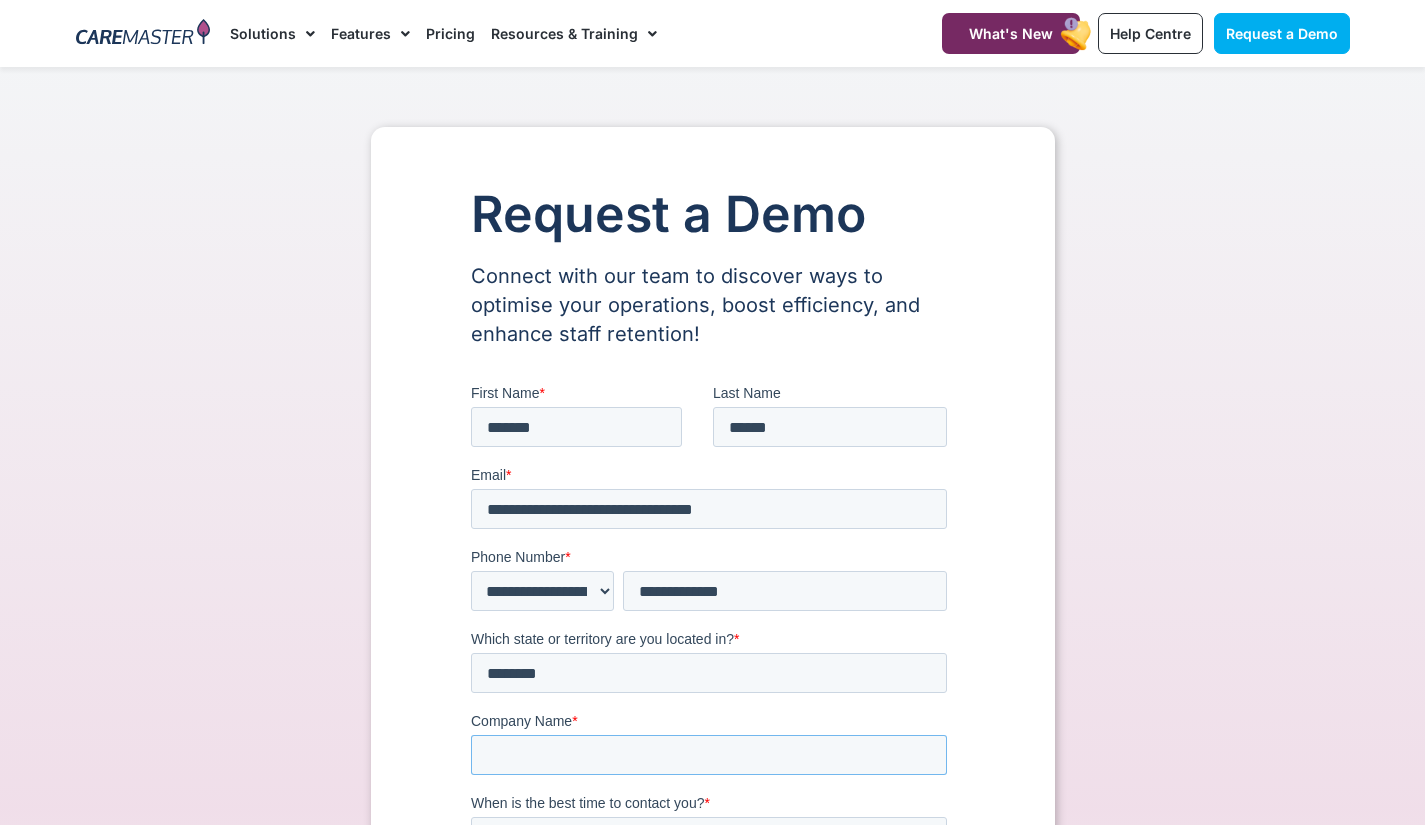 click on "Company Name *" at bounding box center (708, 755) 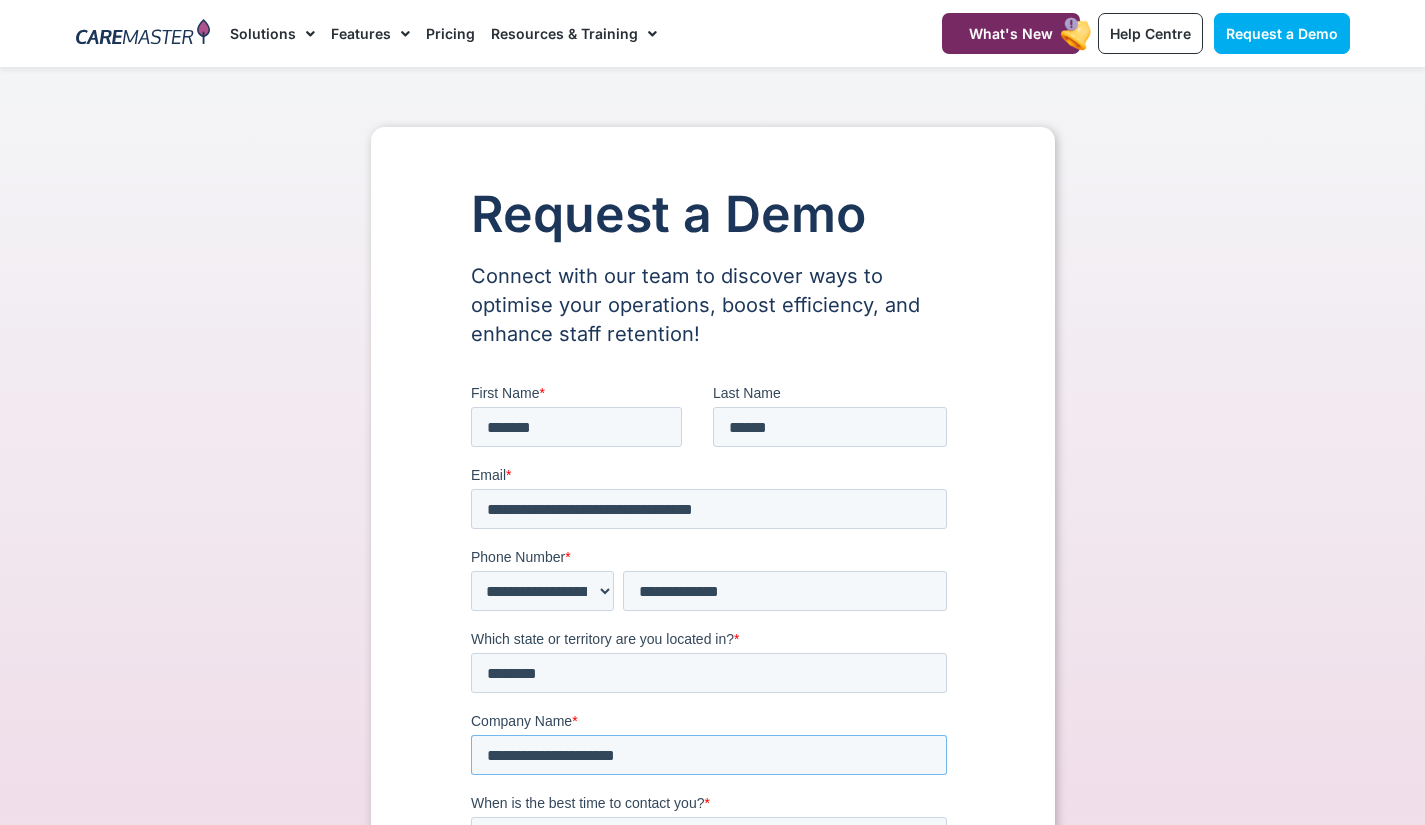 click on "**********" at bounding box center [708, 755] 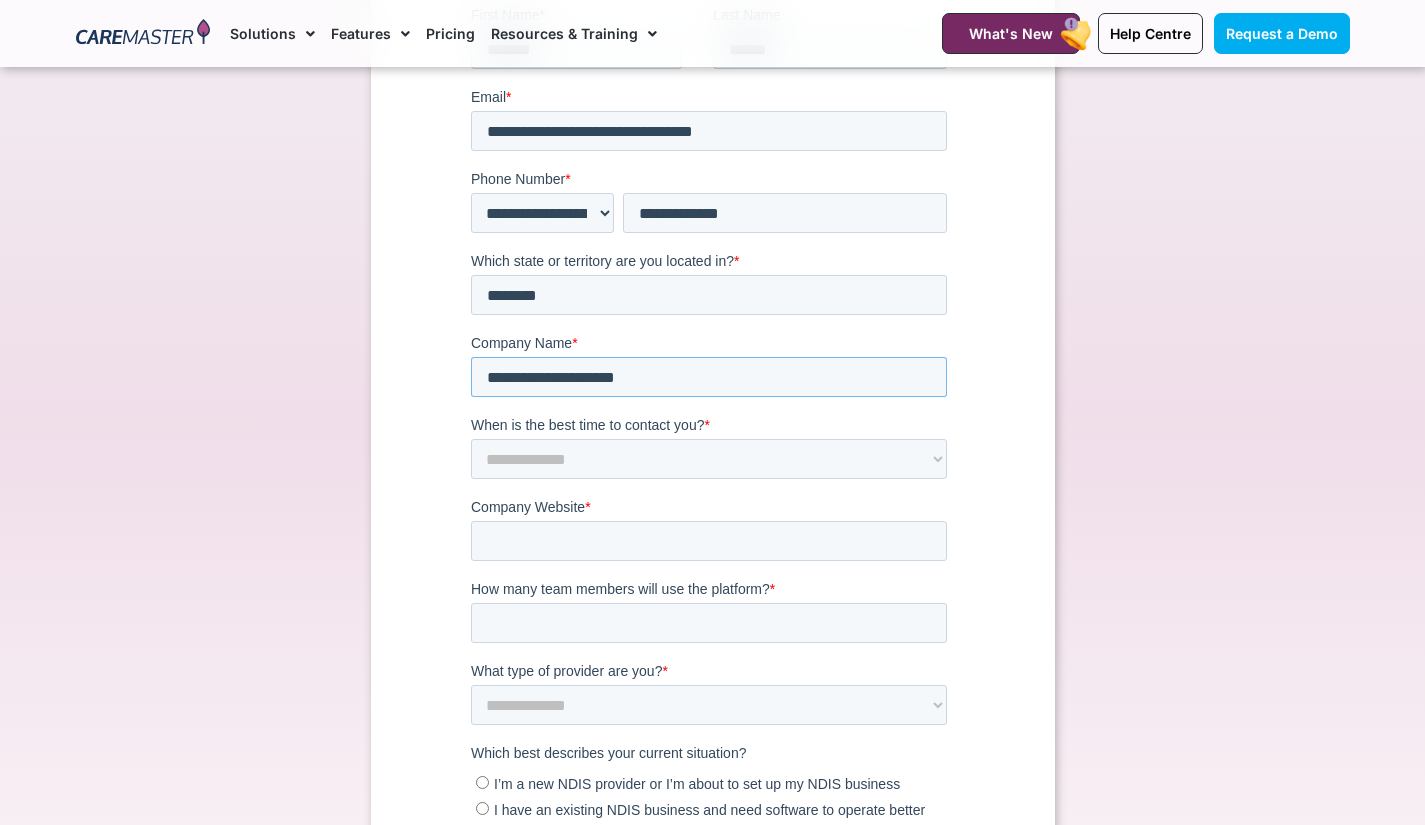 scroll, scrollTop: 379, scrollLeft: 0, axis: vertical 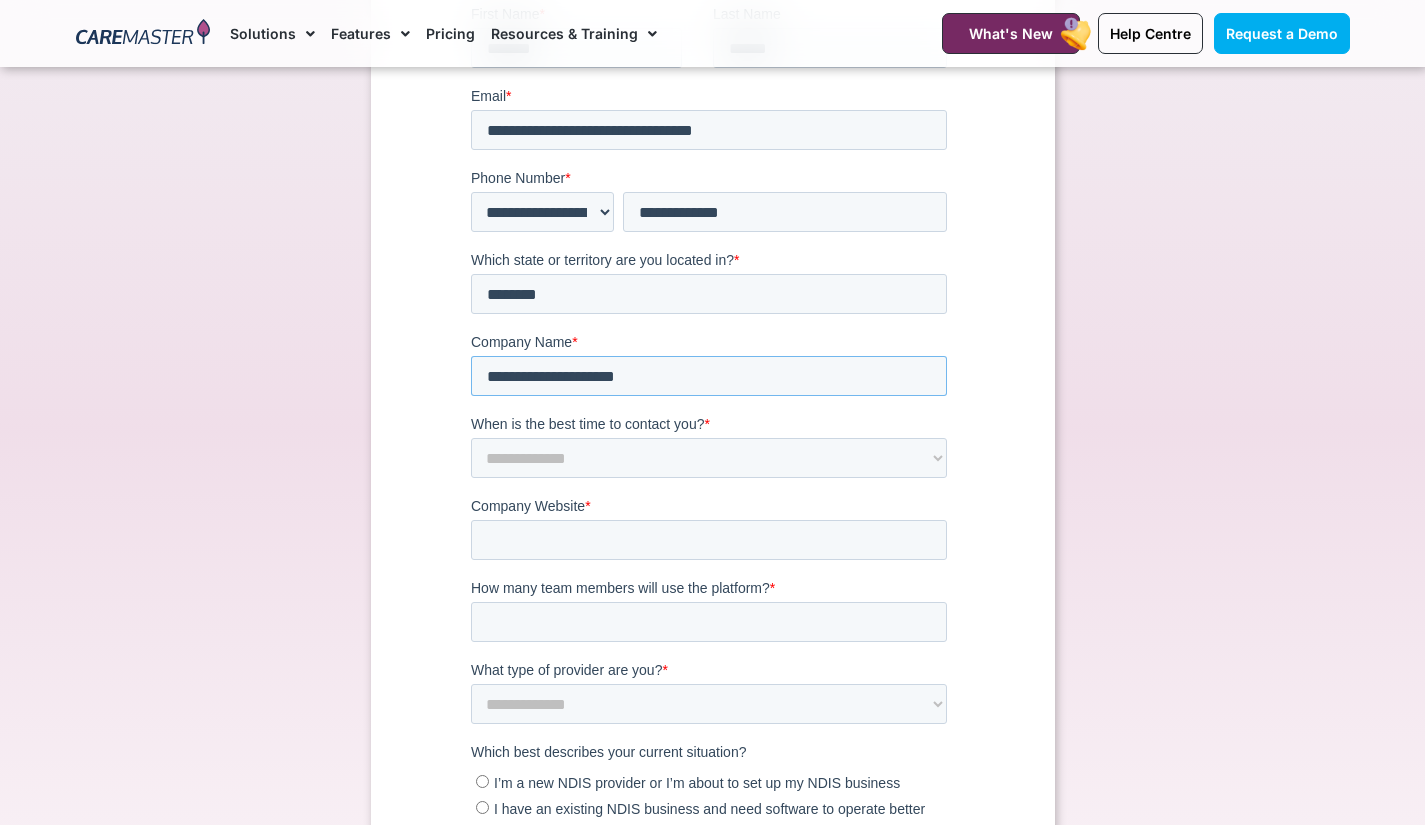 type on "**********" 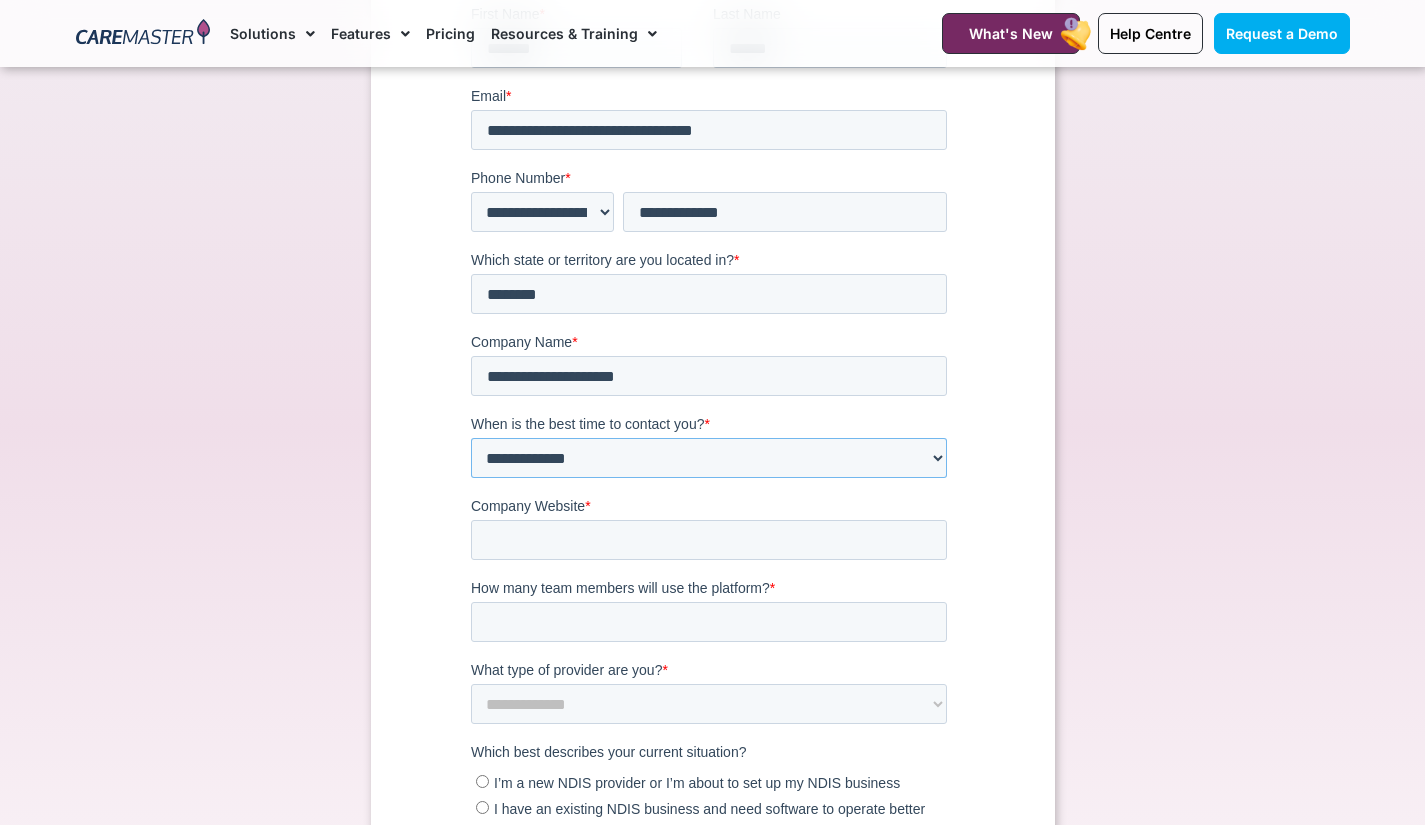 click on "**********" at bounding box center (708, 458) 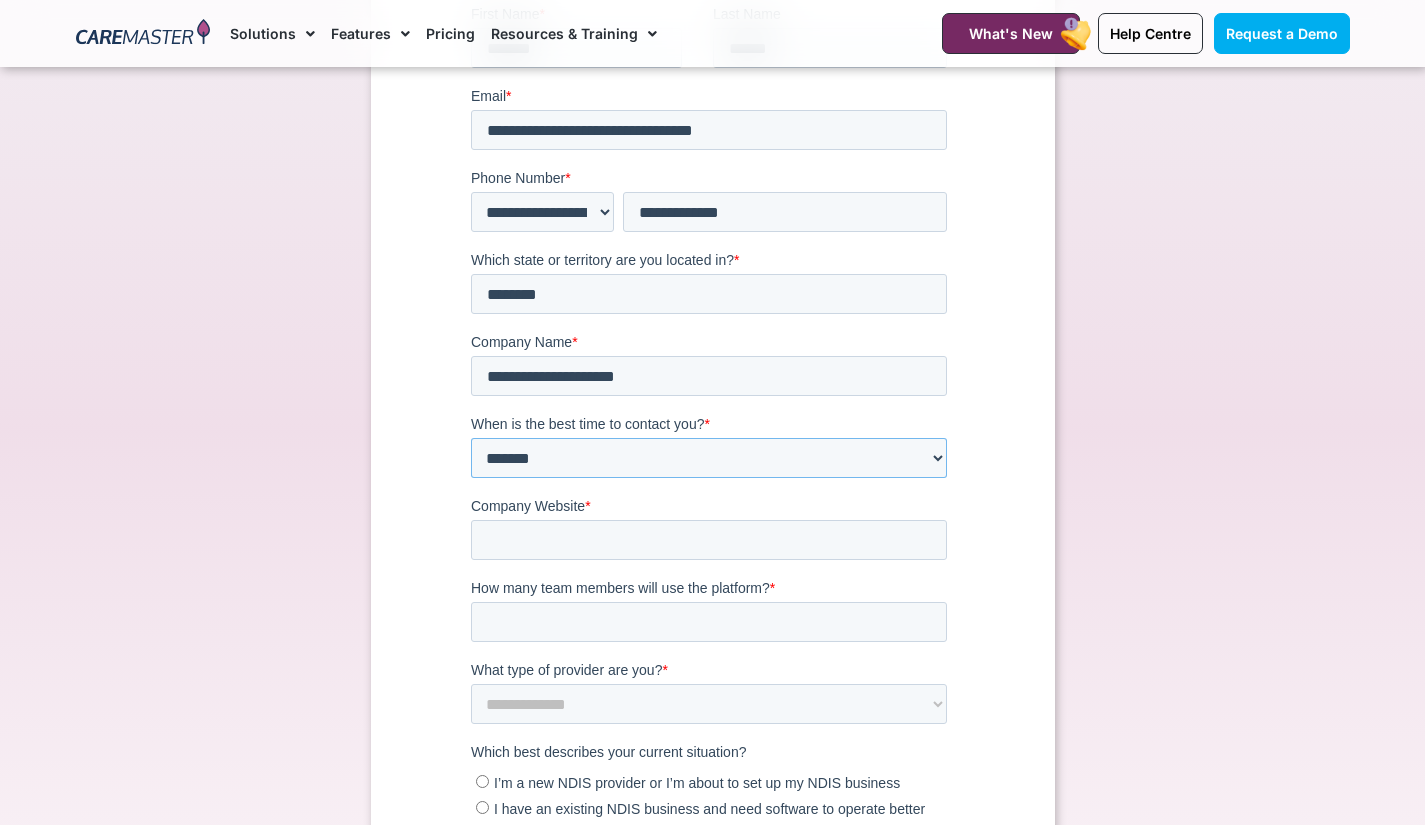 click on "**********" at bounding box center [708, 458] 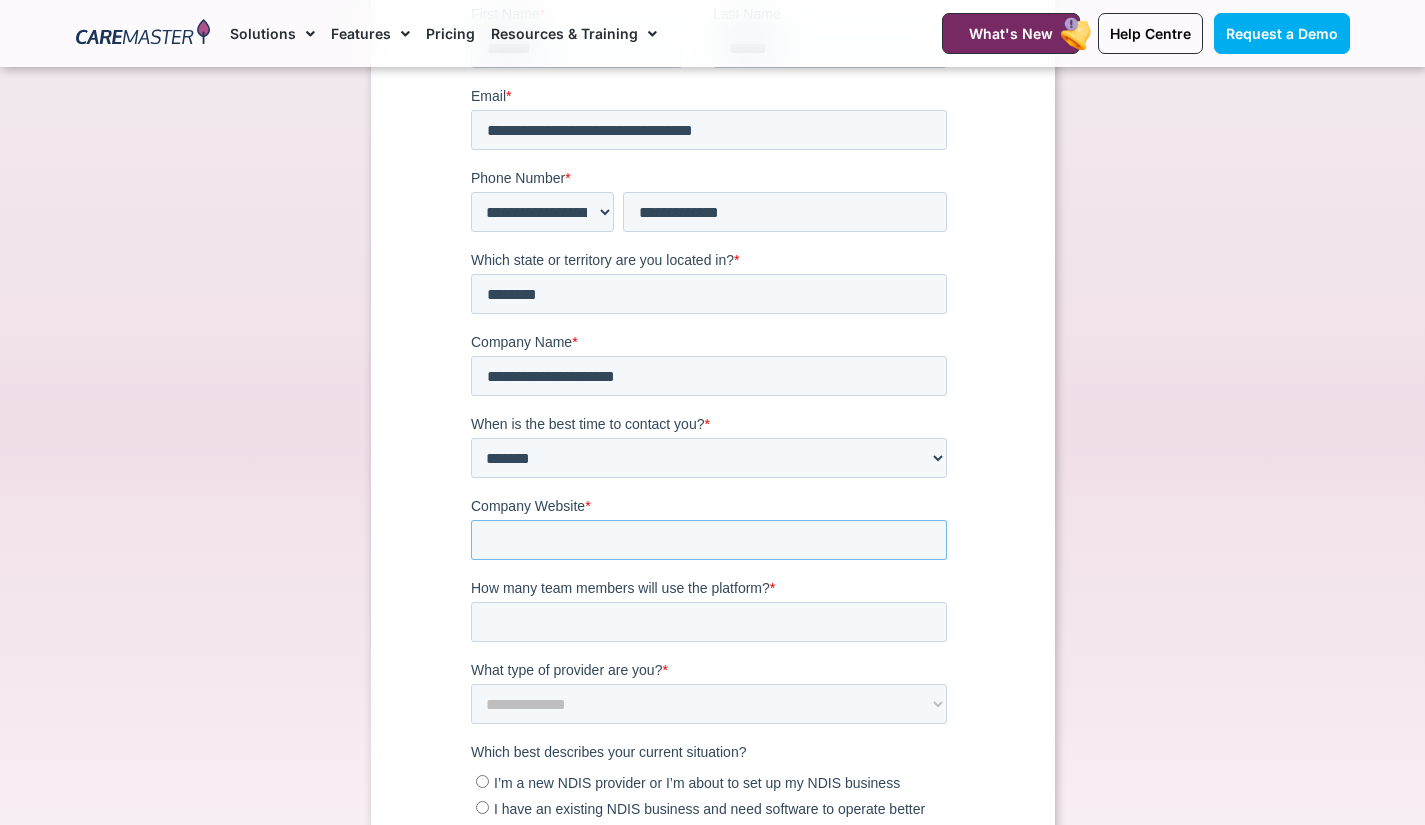 click on "Company Website *" at bounding box center (708, 540) 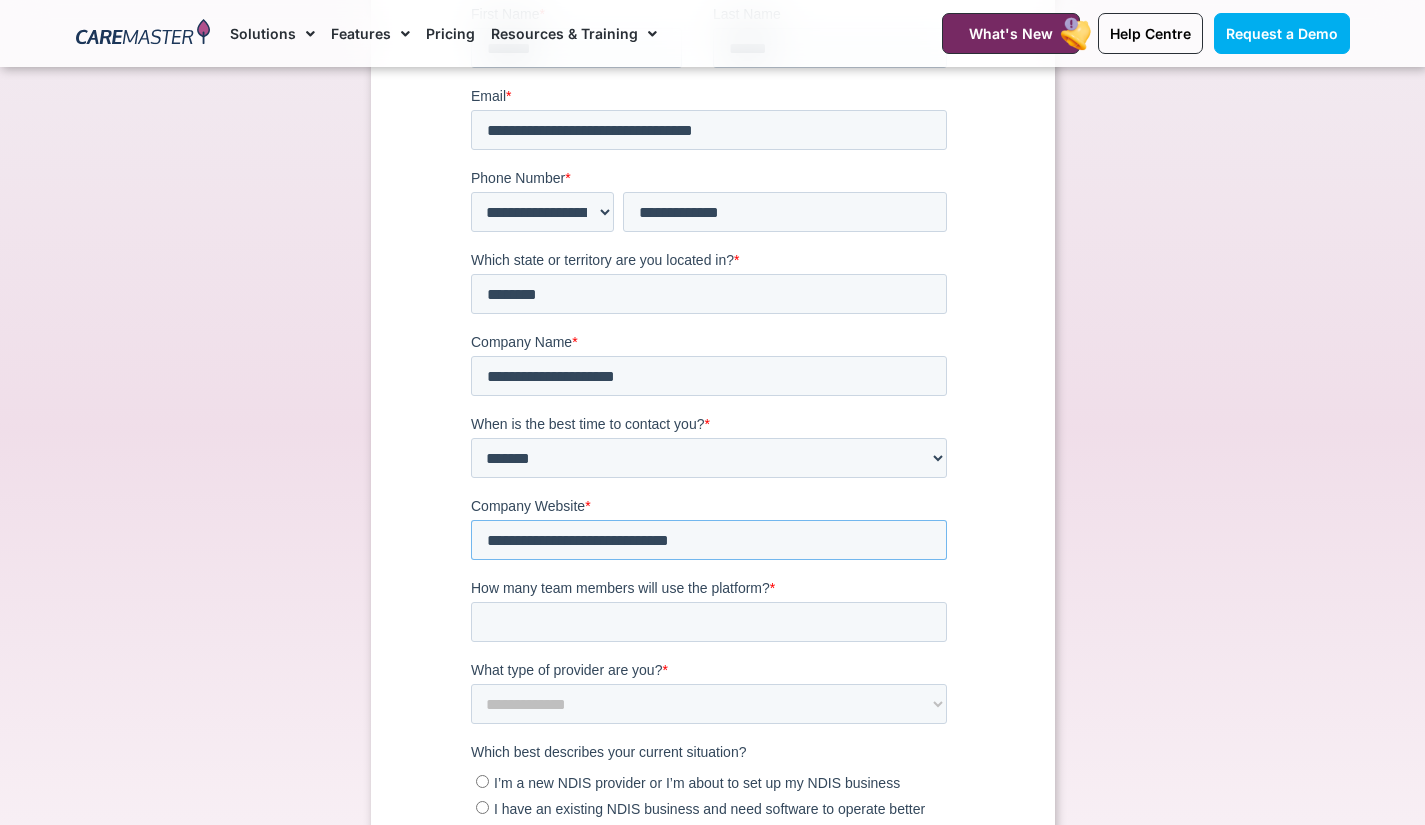 click on "**********" at bounding box center [708, 540] 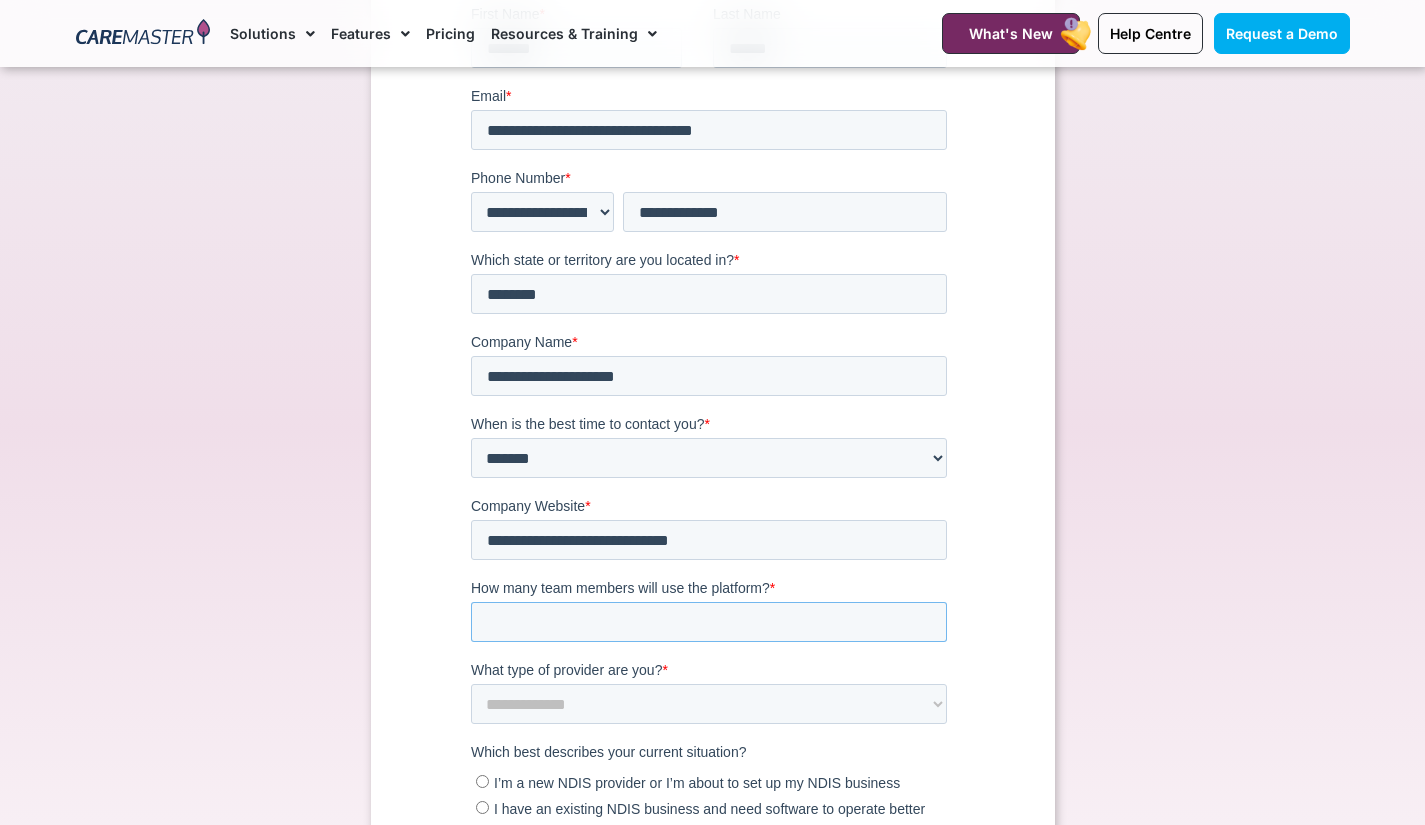 click on "How many team members will use the platform? *" at bounding box center (708, 622) 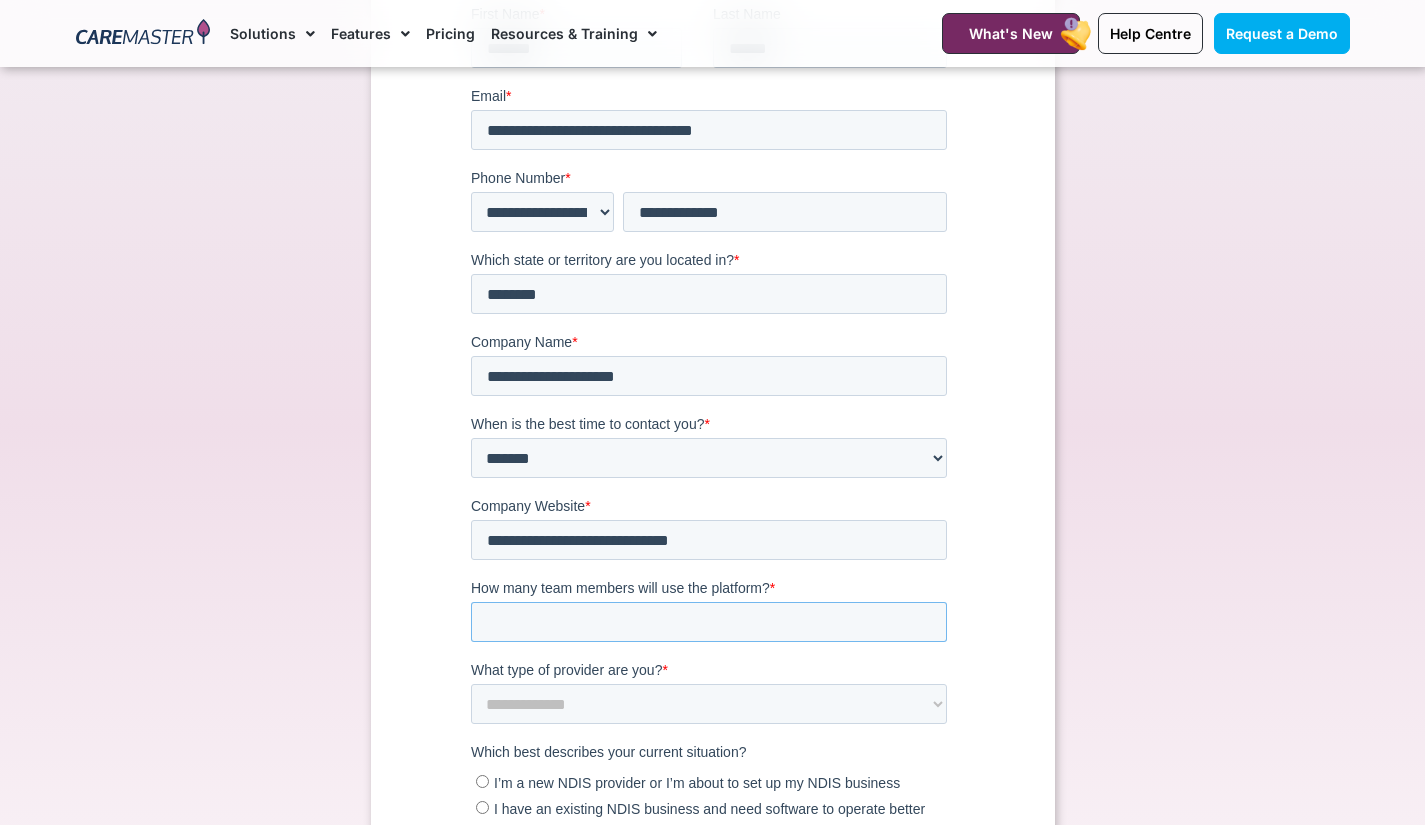 type on "**" 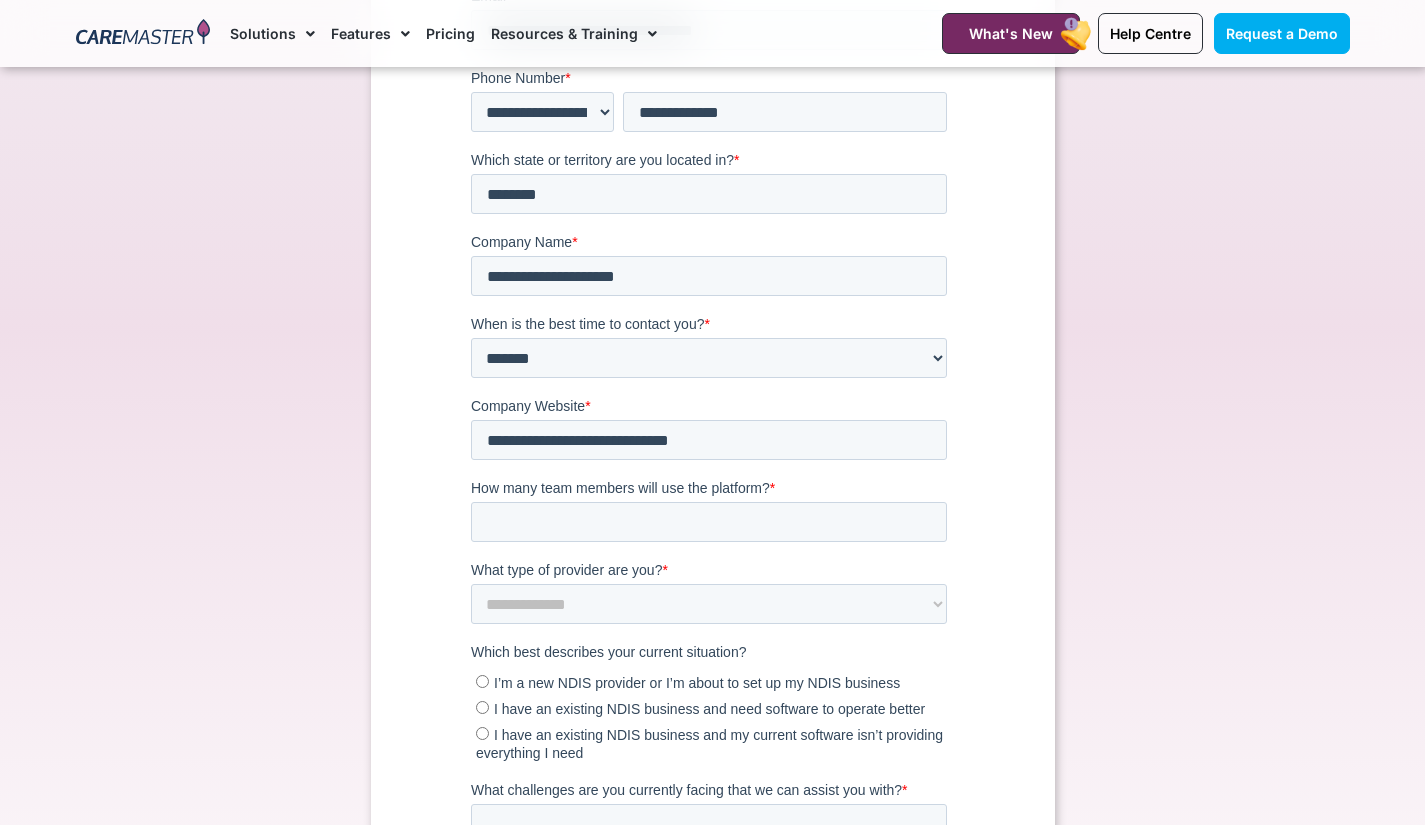 scroll, scrollTop: 484, scrollLeft: 0, axis: vertical 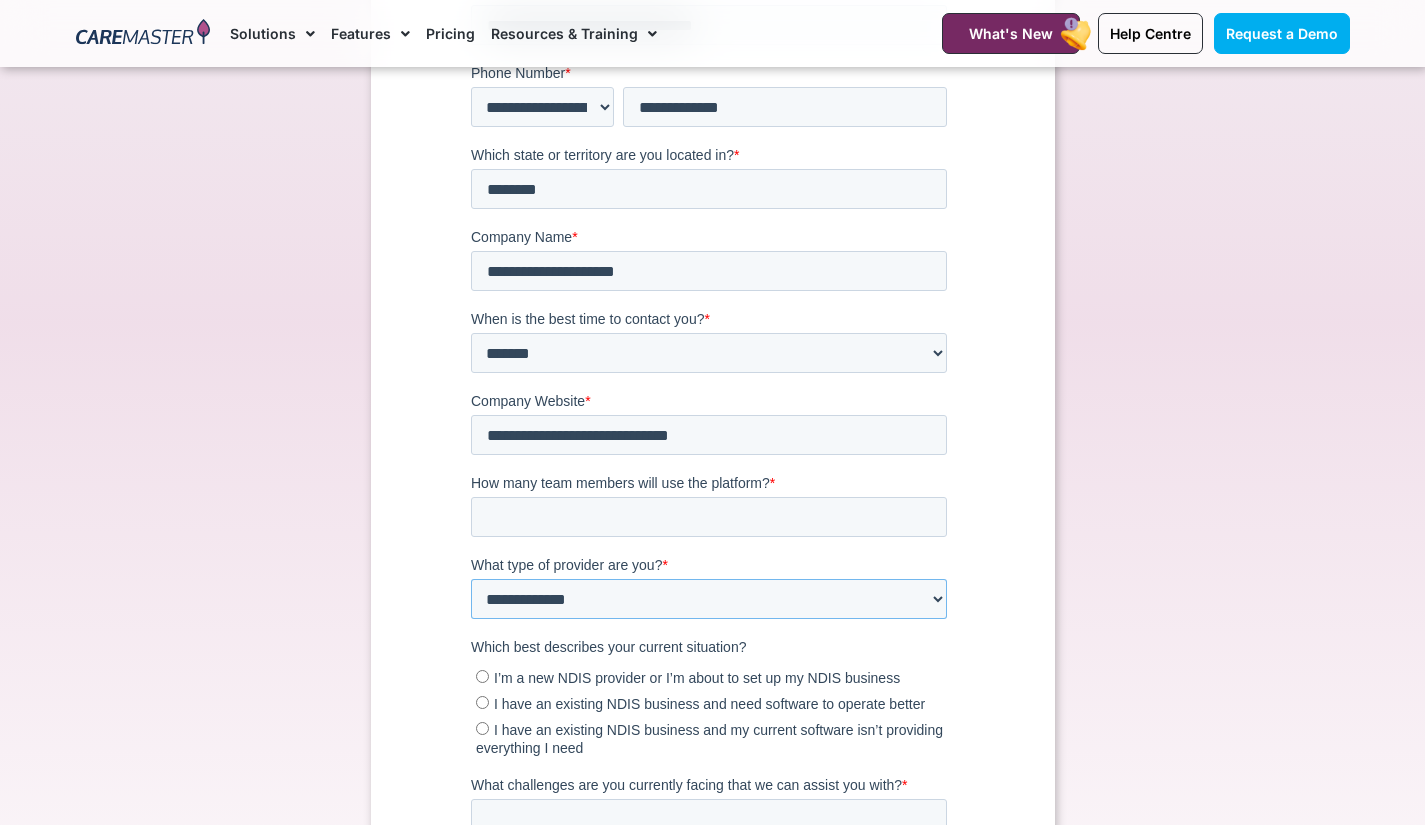 click on "**********" at bounding box center (708, 600) 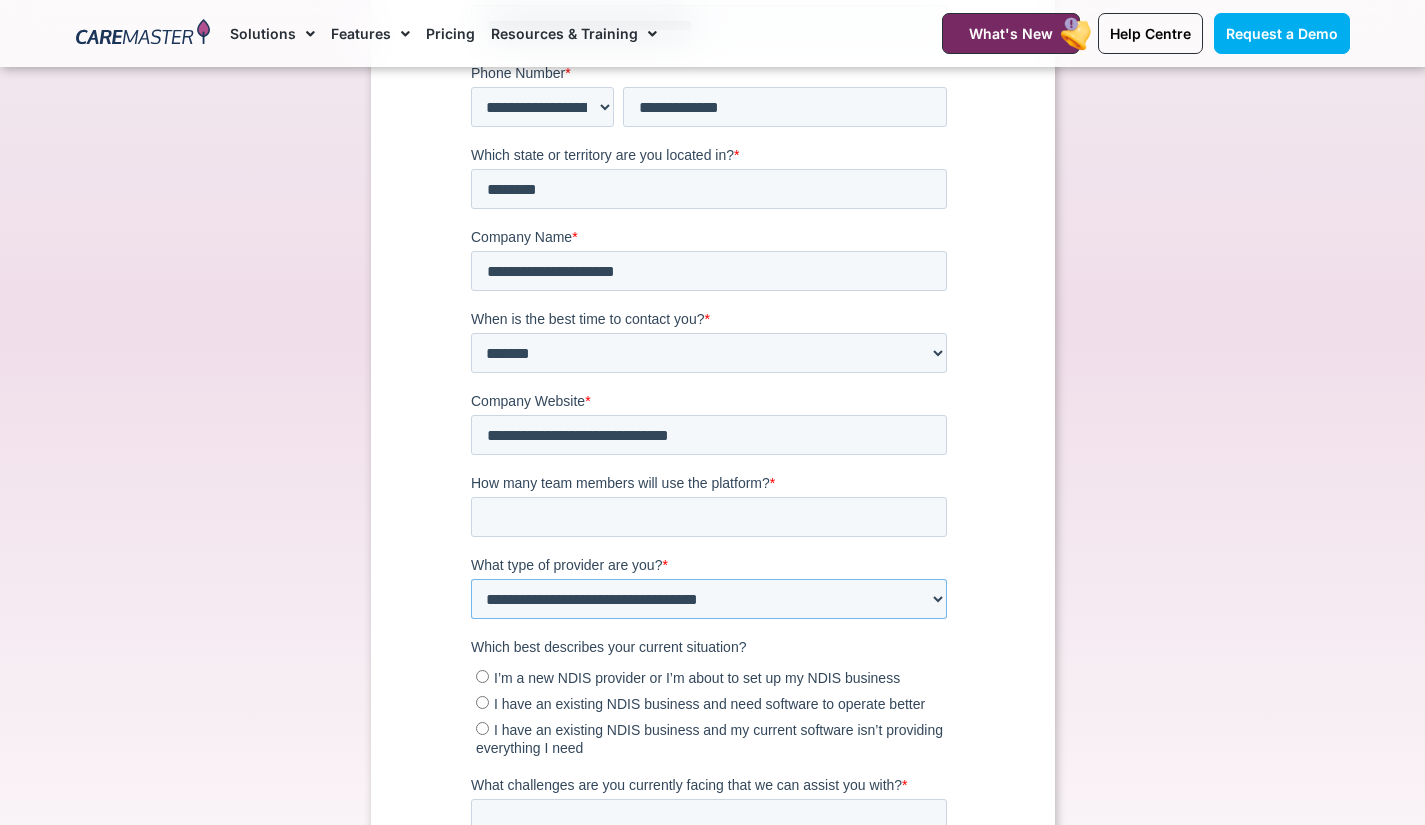 click on "**********" at bounding box center [708, 600] 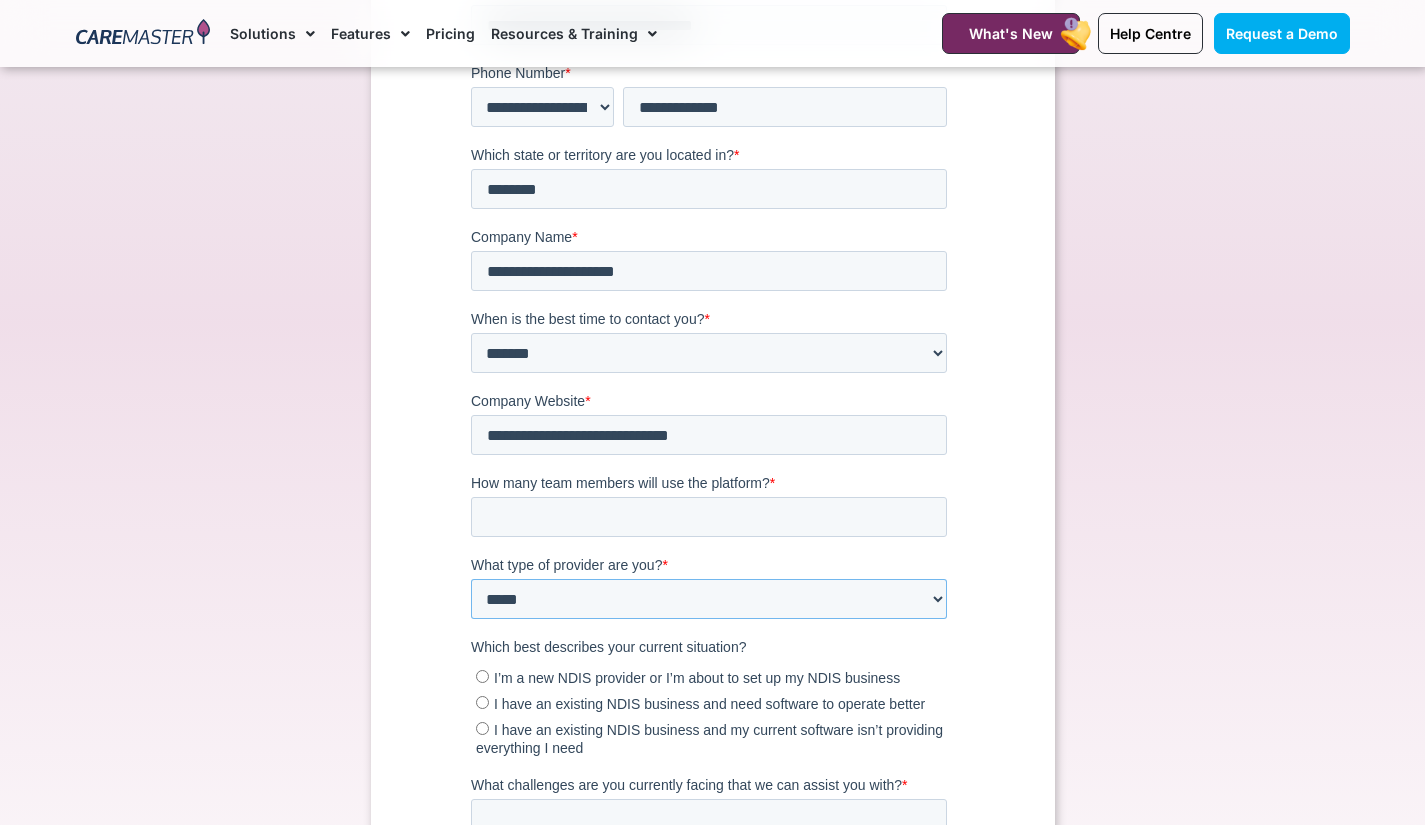 click on "**********" at bounding box center [708, 600] 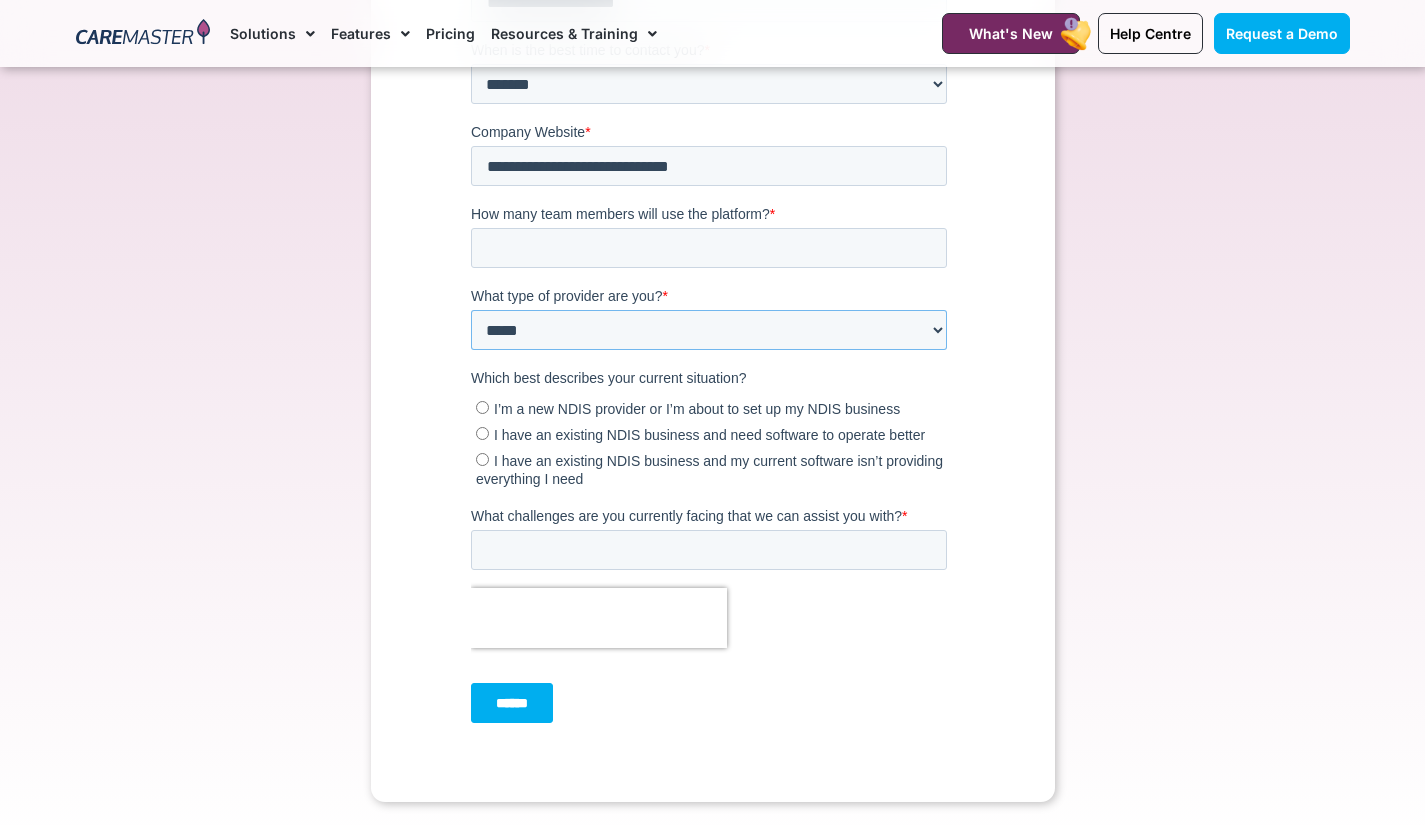 scroll, scrollTop: 754, scrollLeft: 0, axis: vertical 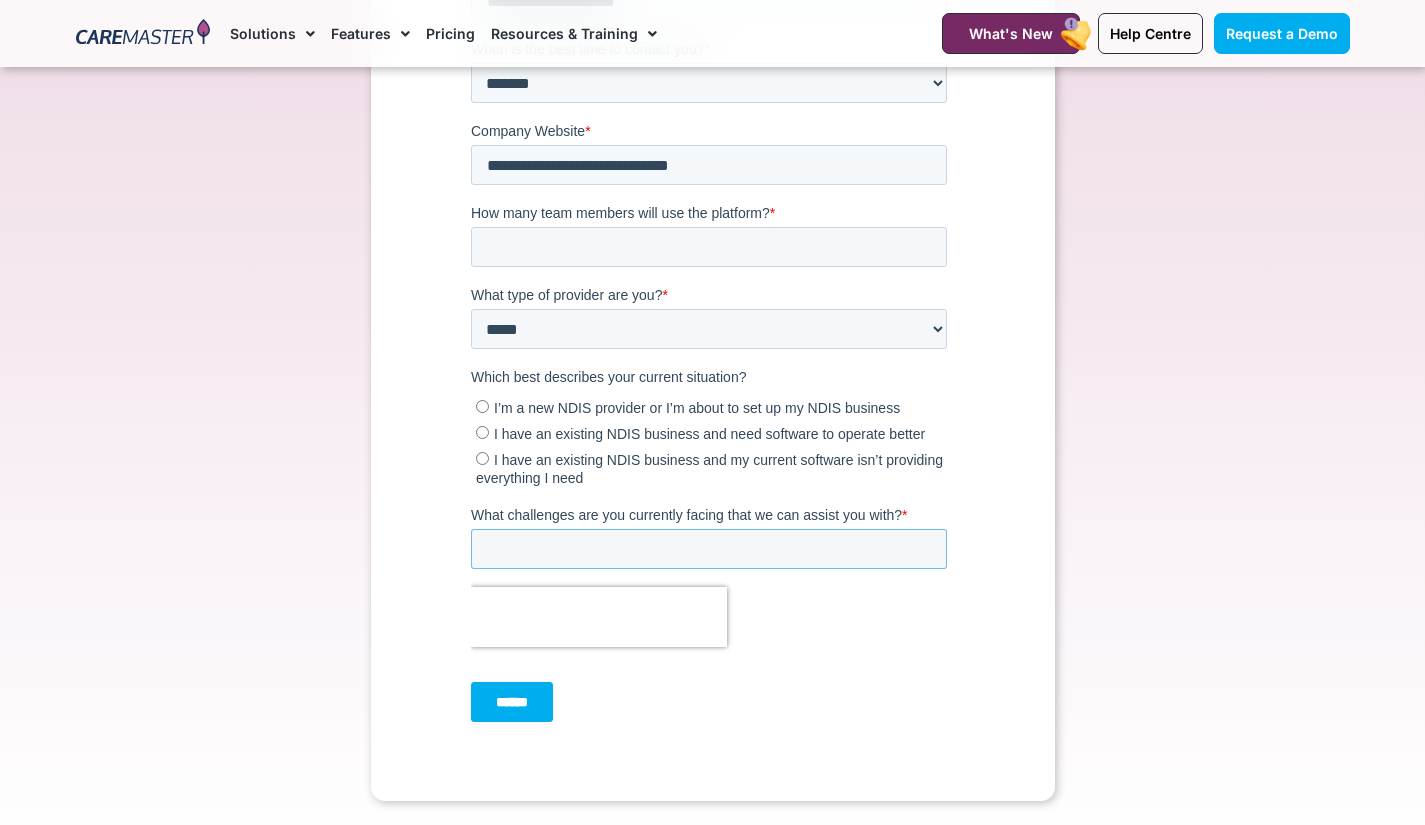 click on "What challenges are you currently facing that we can assist you with? *" at bounding box center [708, 550] 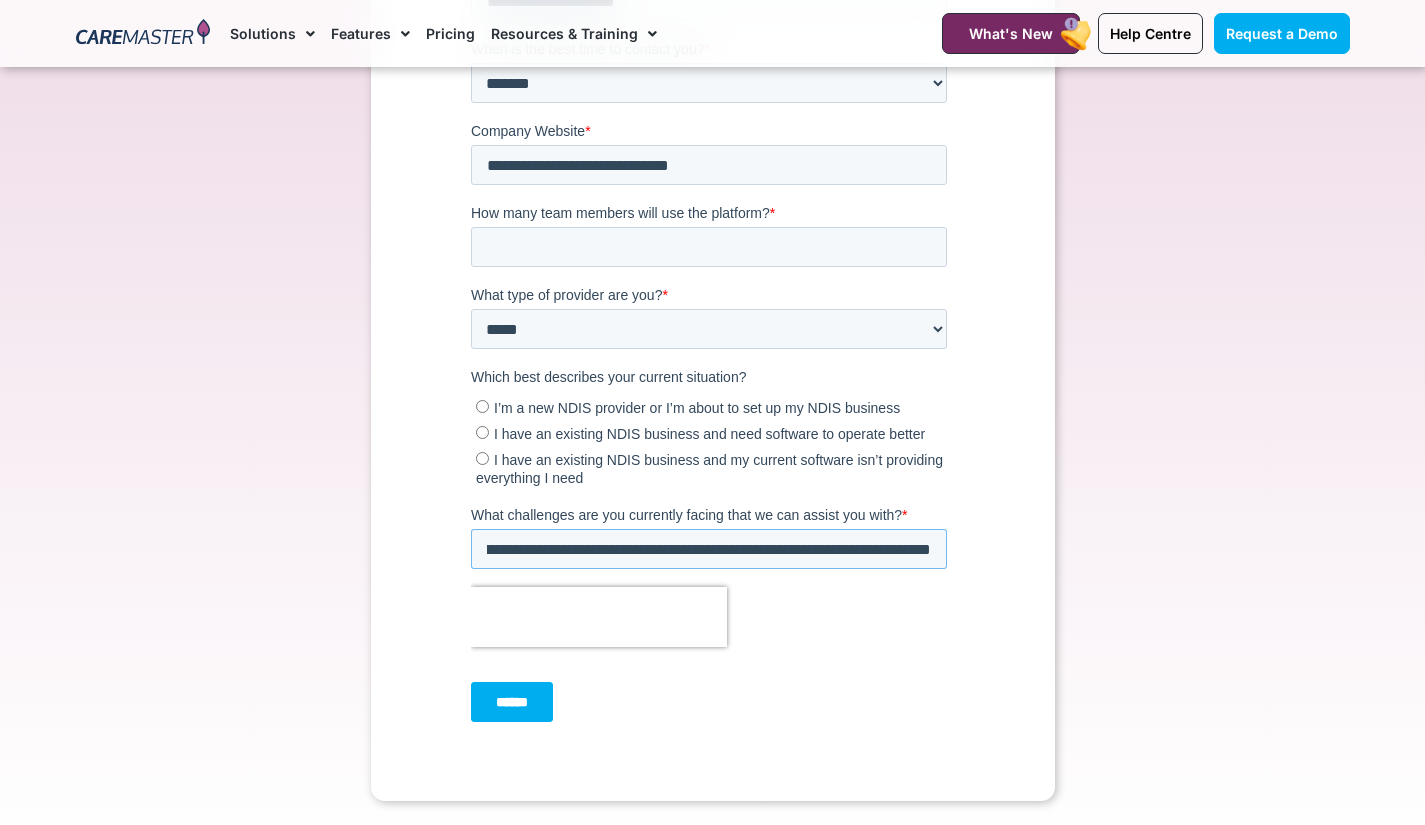 scroll, scrollTop: 0, scrollLeft: 250, axis: horizontal 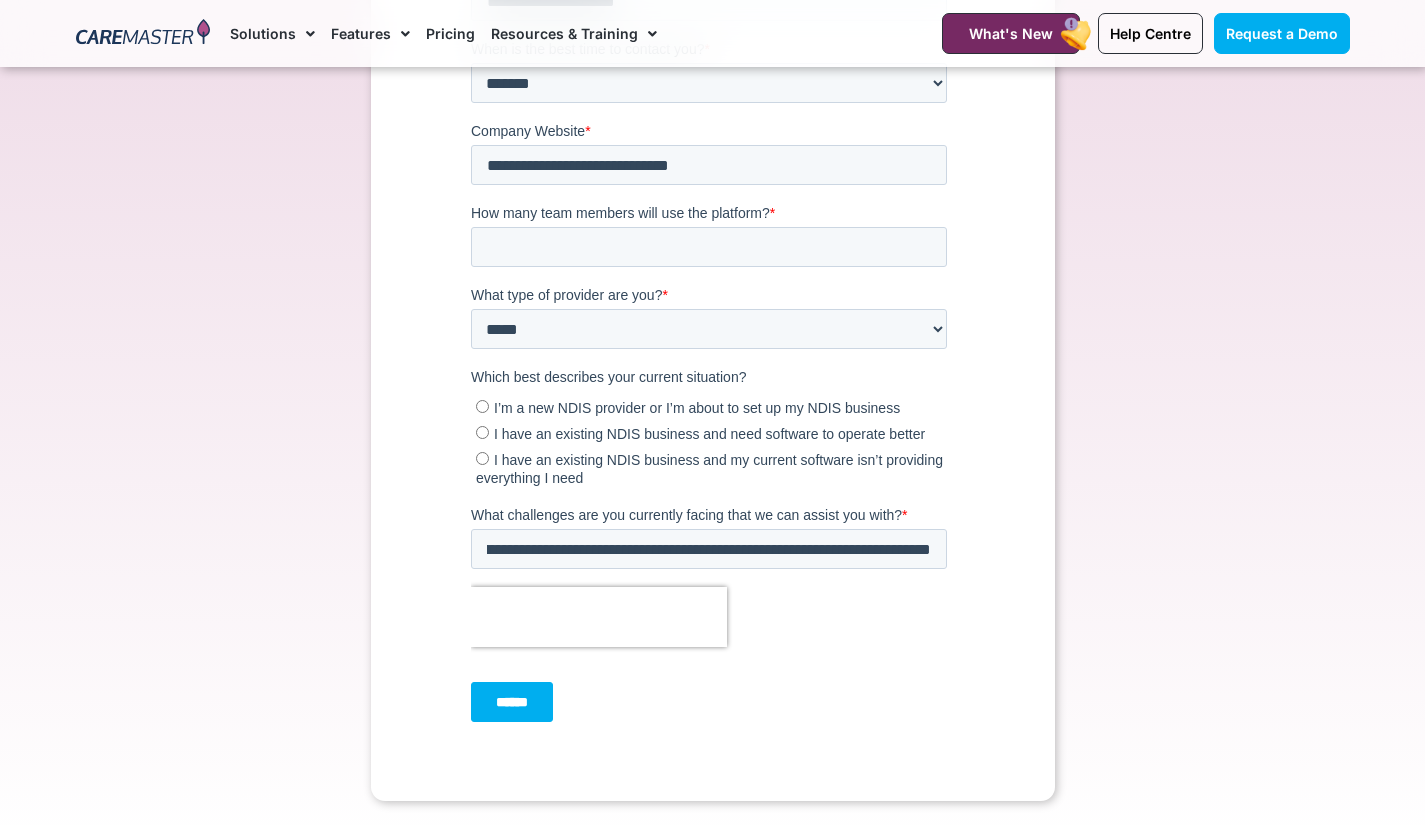 click on "******" at bounding box center [511, 703] 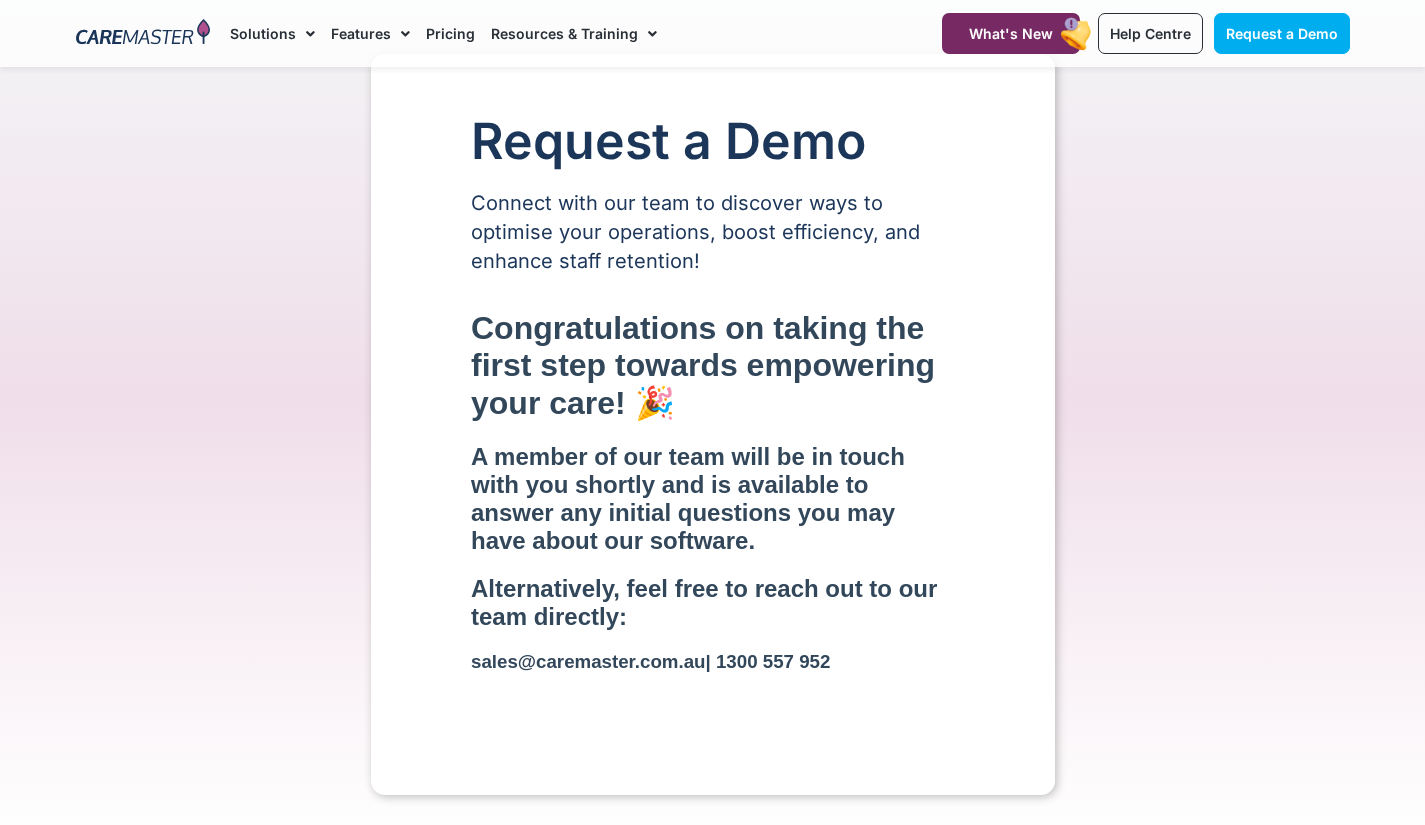 scroll, scrollTop: 0, scrollLeft: 0, axis: both 